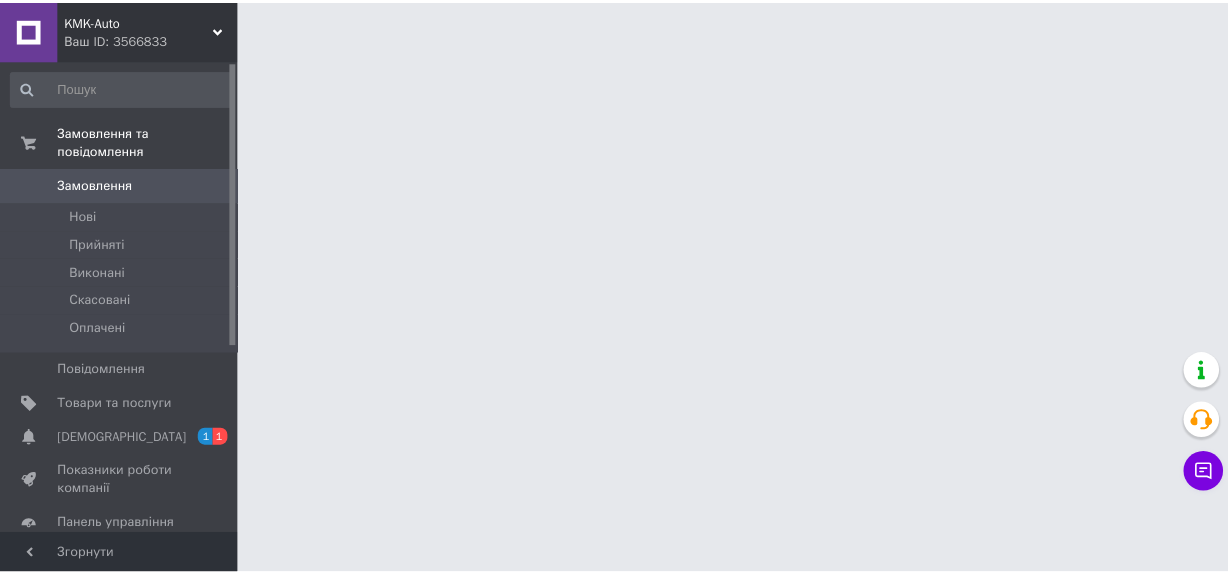 scroll, scrollTop: 0, scrollLeft: 0, axis: both 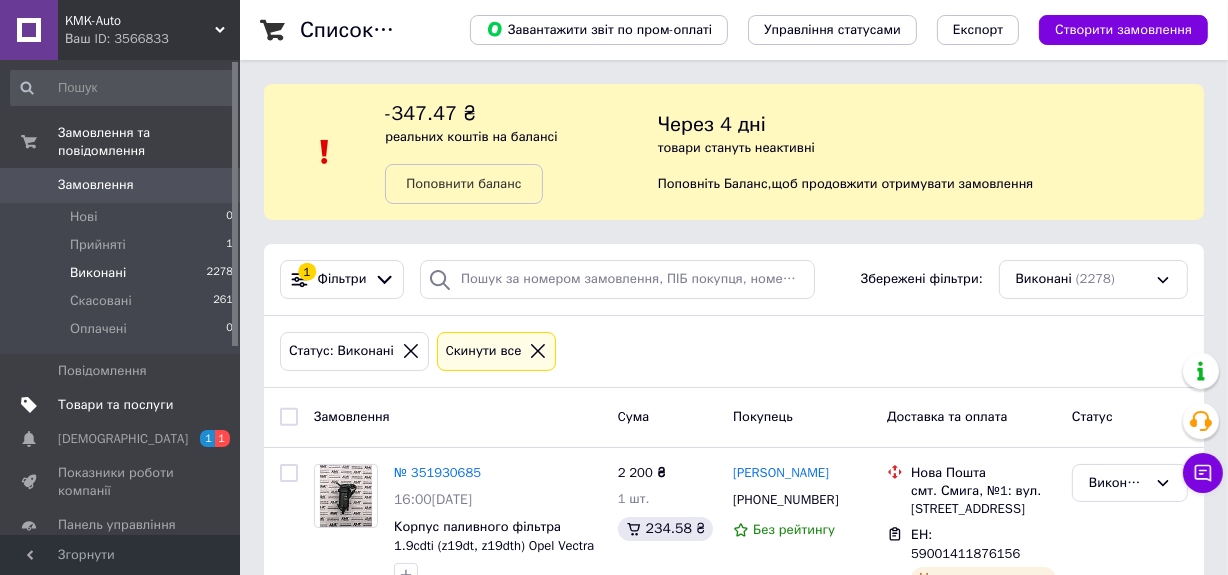 click on "Товари та послуги" at bounding box center [115, 405] 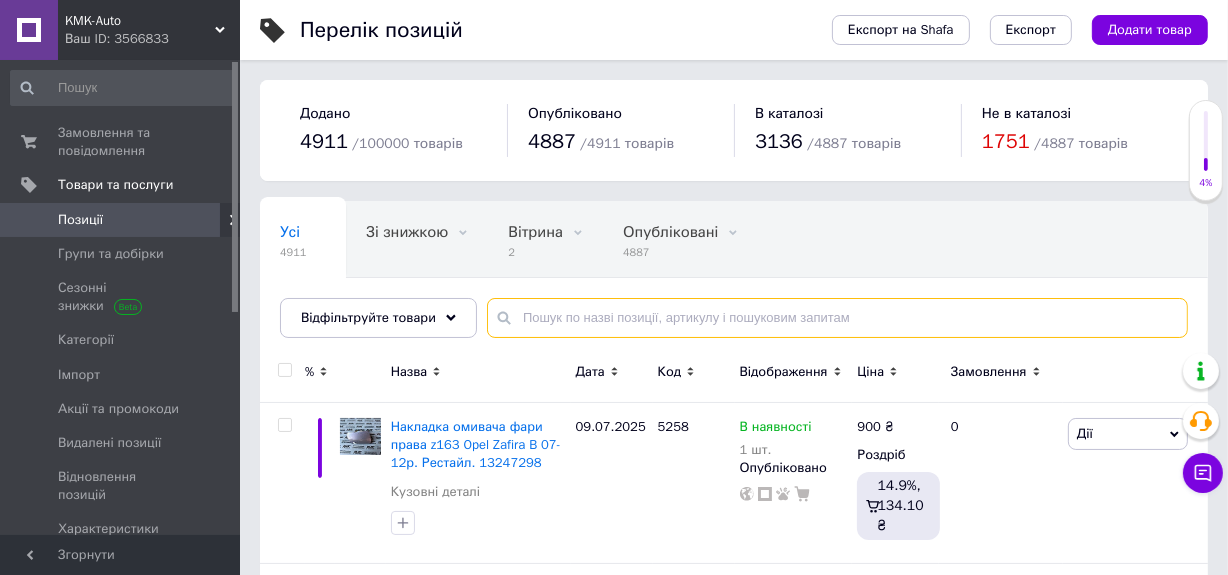 click at bounding box center [837, 318] 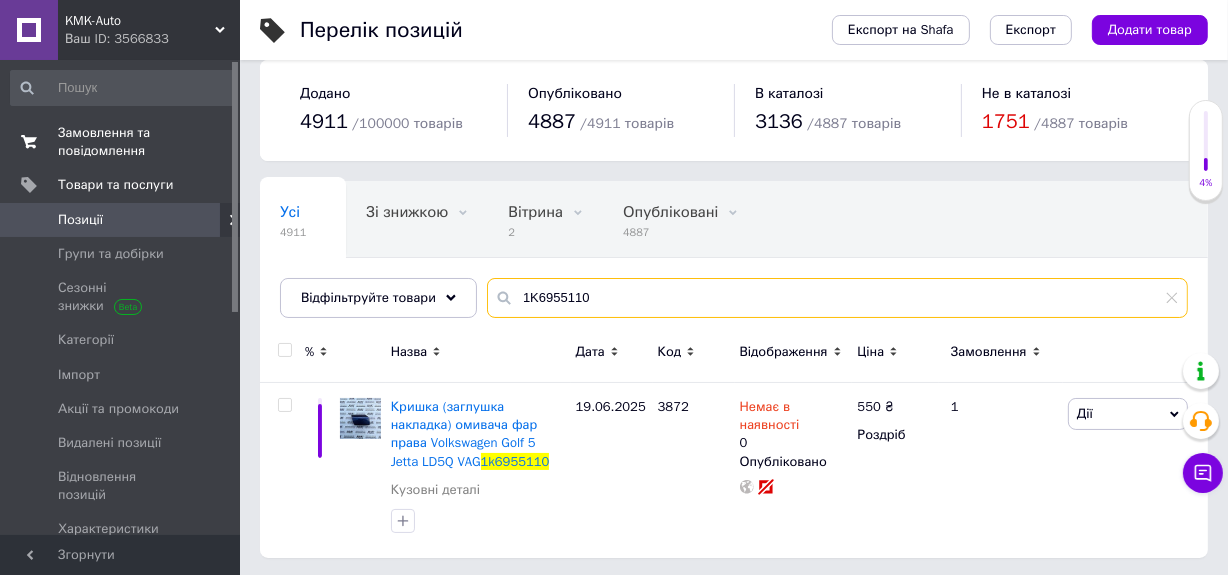 scroll, scrollTop: 21, scrollLeft: 0, axis: vertical 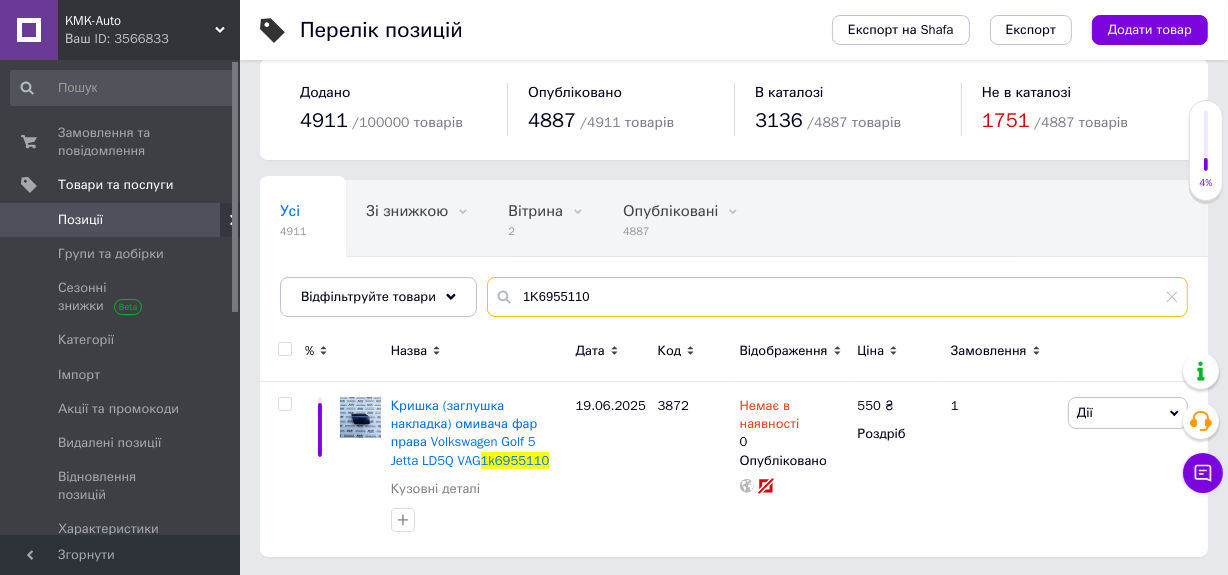type on "1K6955110" 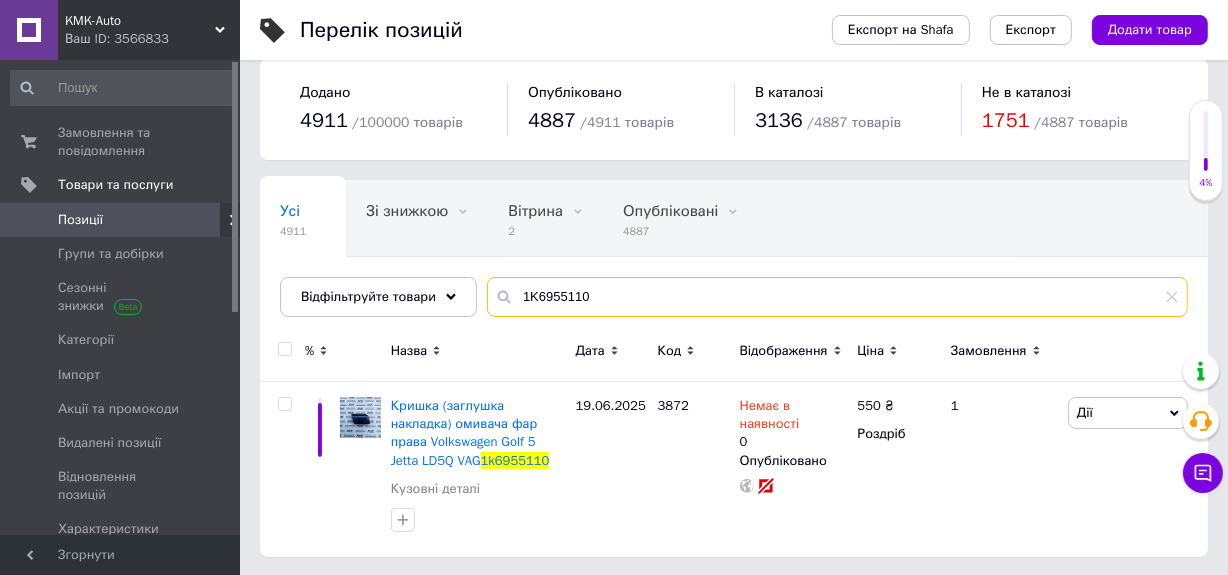 click on "1K6955110" at bounding box center [837, 297] 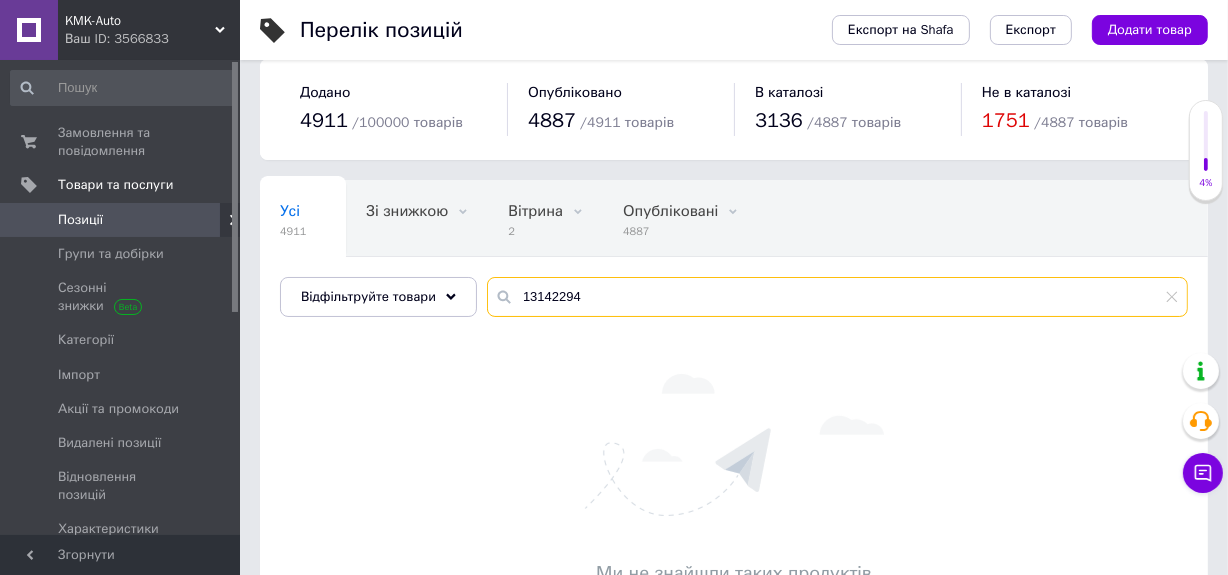 type on "13142294" 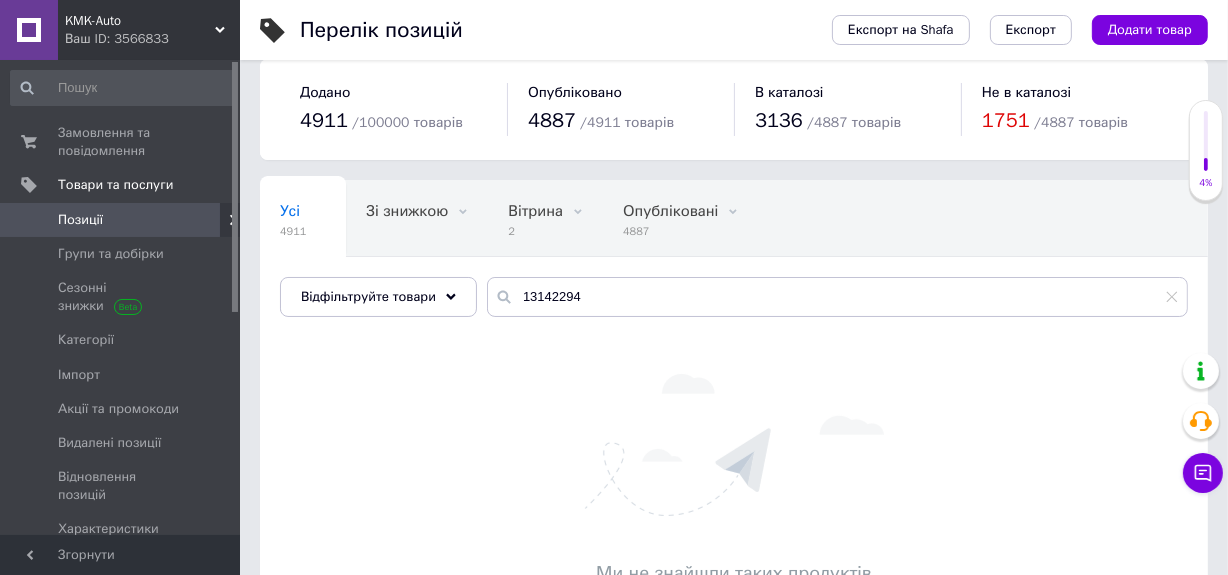 click on "Позиції" at bounding box center [80, 220] 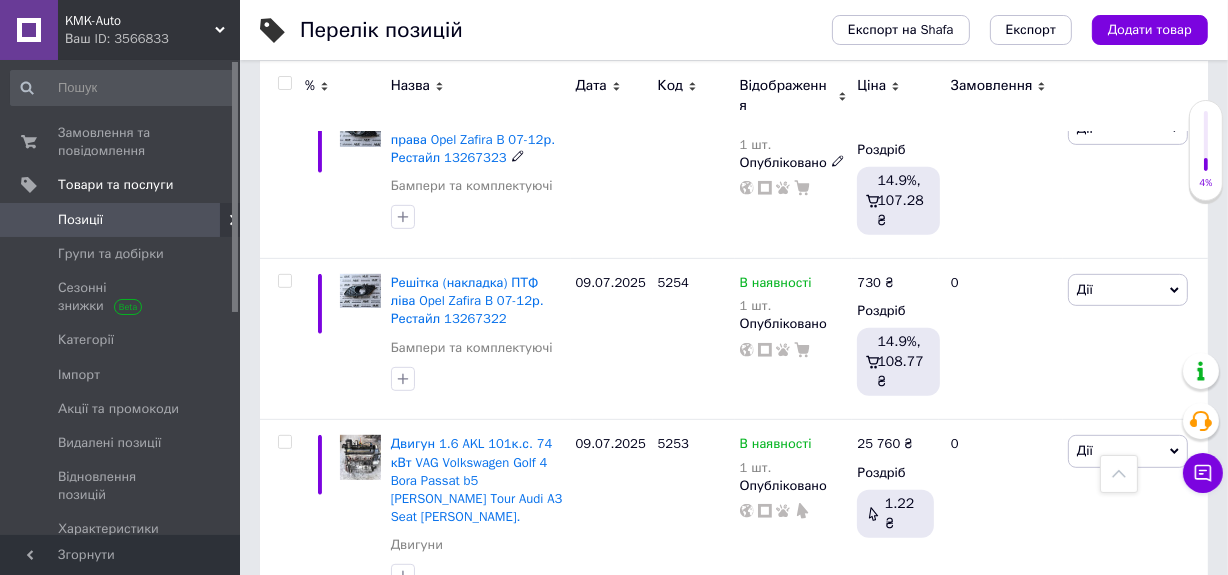 scroll, scrollTop: 818, scrollLeft: 0, axis: vertical 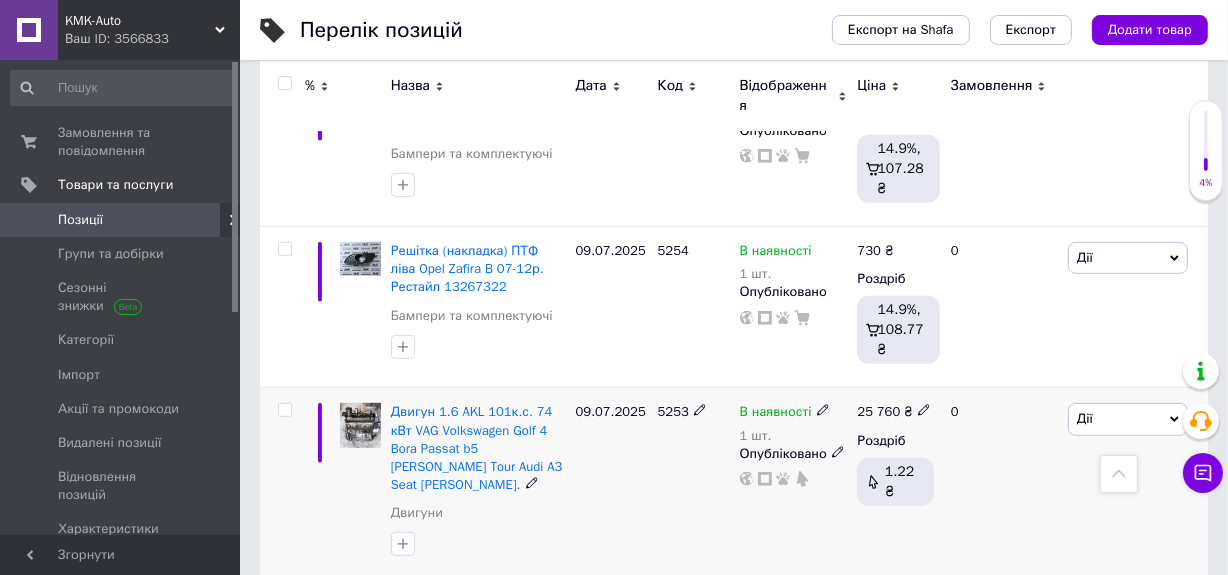click 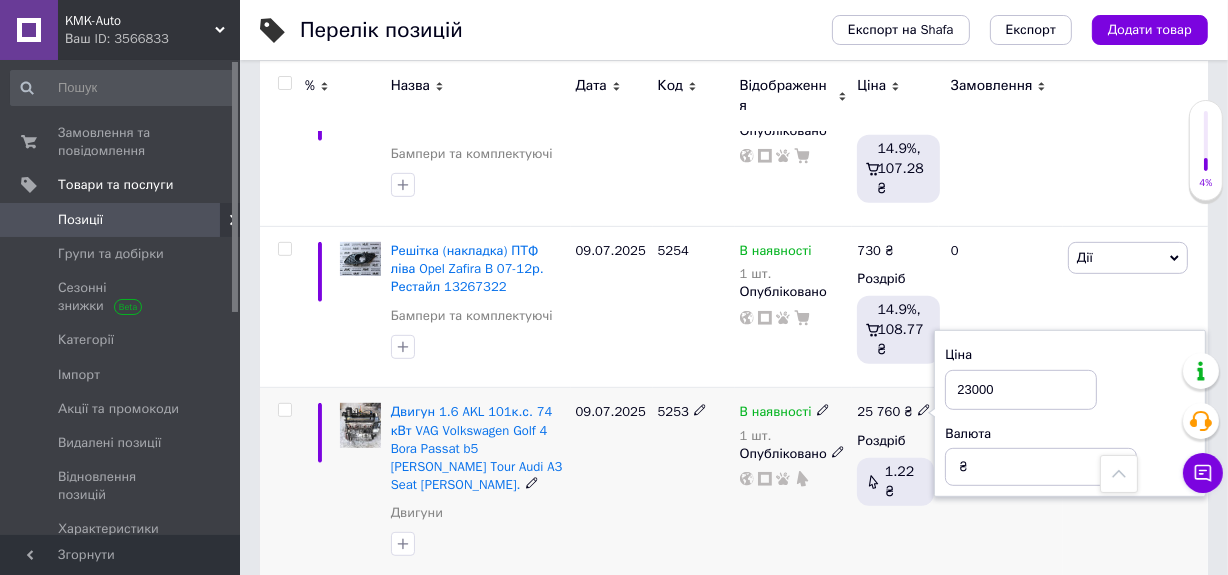 type on "23000" 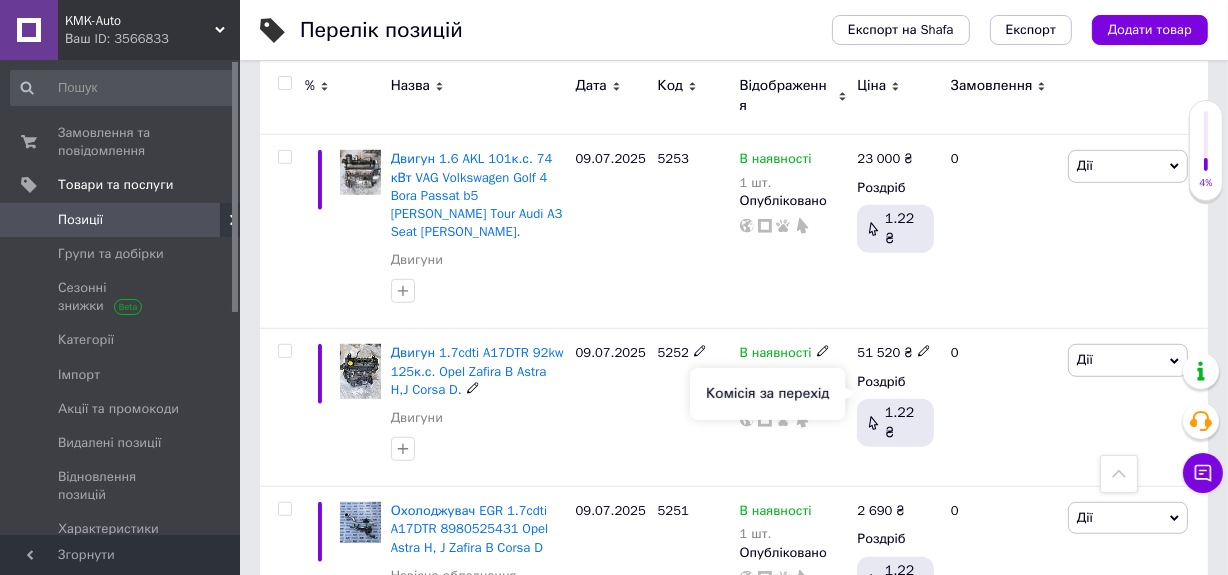 scroll, scrollTop: 1000, scrollLeft: 0, axis: vertical 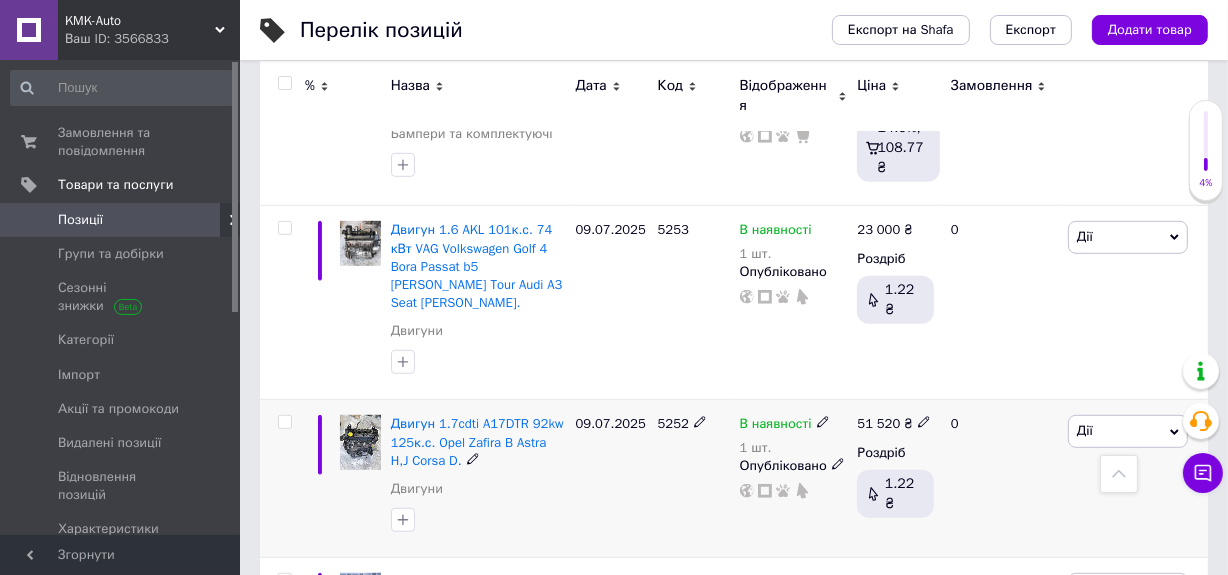 click 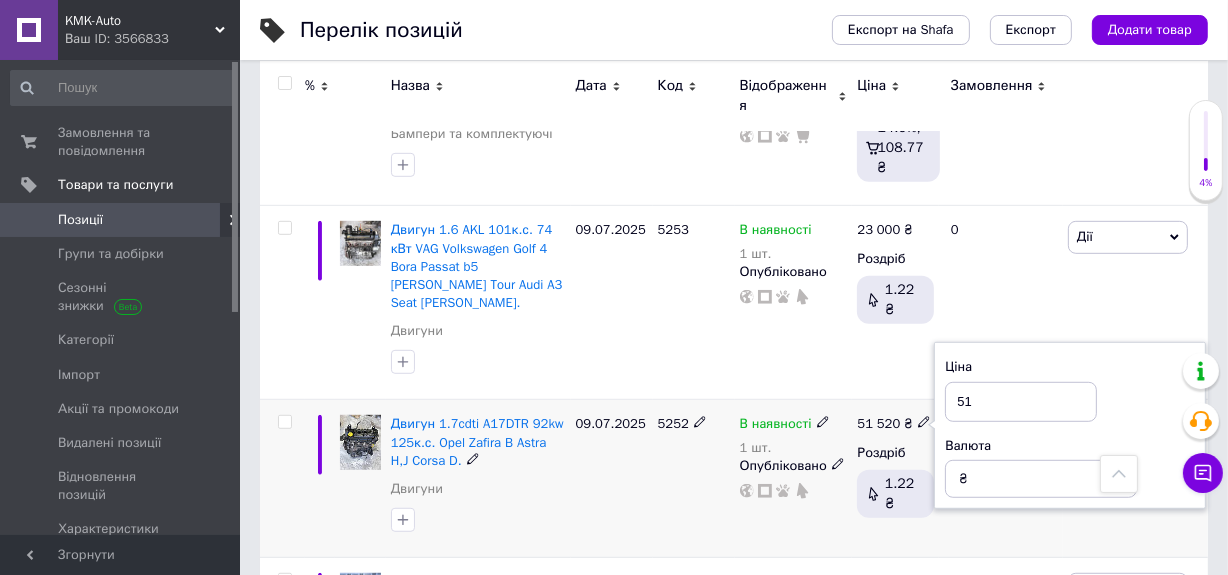 type on "5" 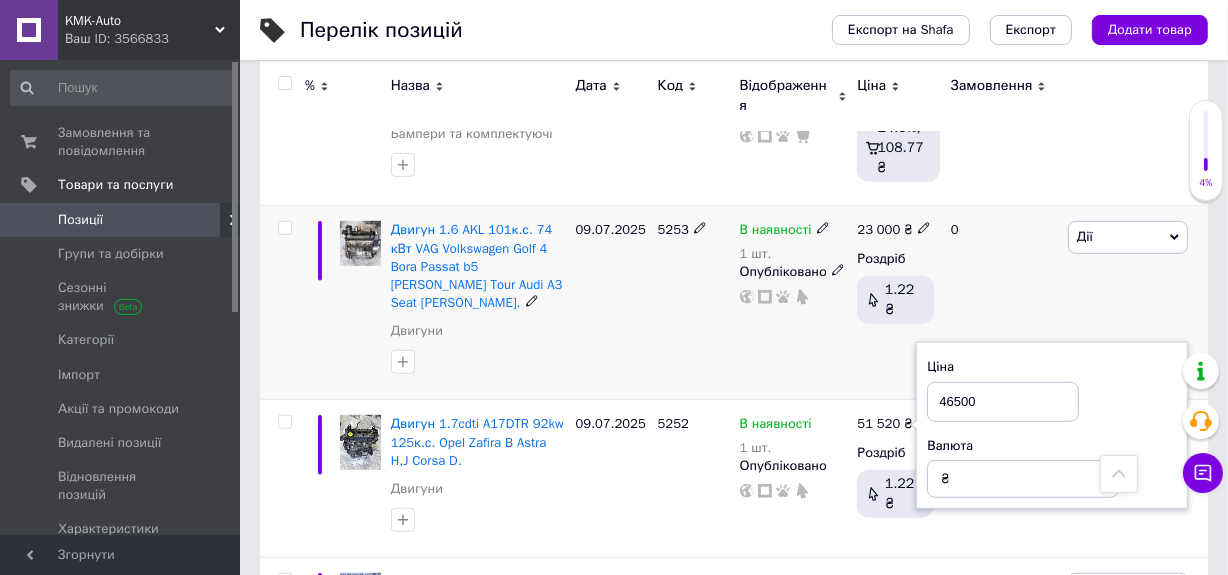 type on "46500" 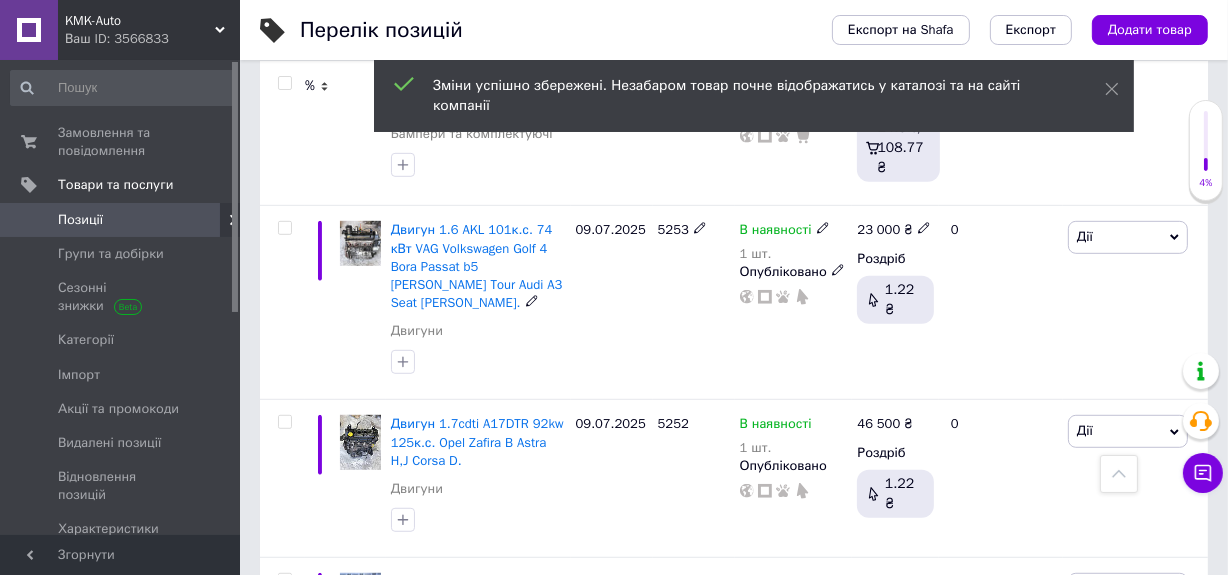 click 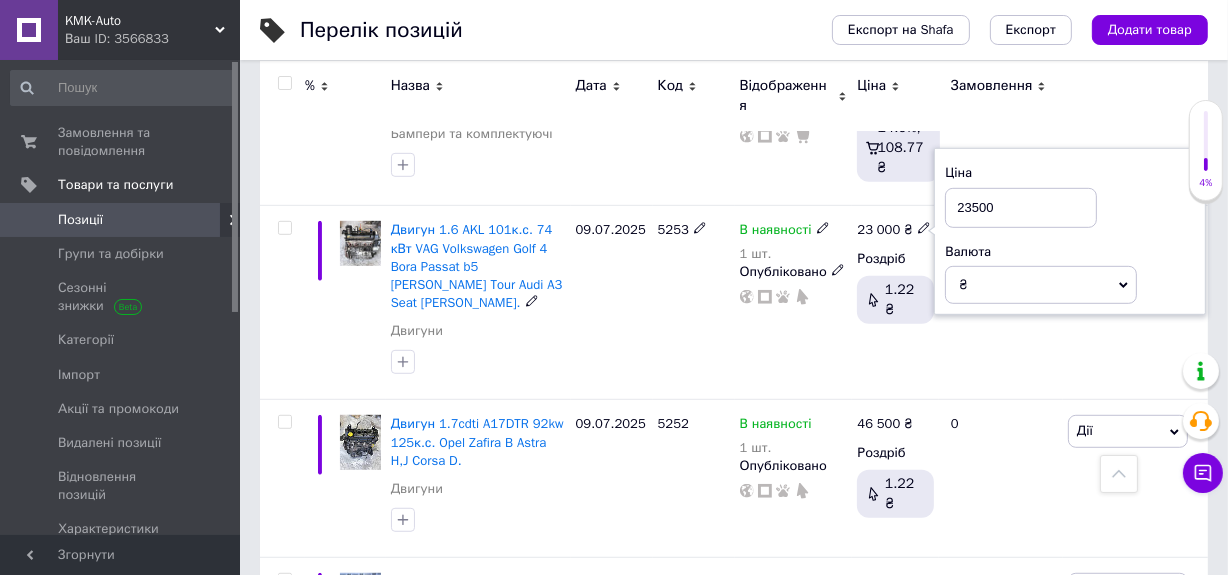 type on "23500" 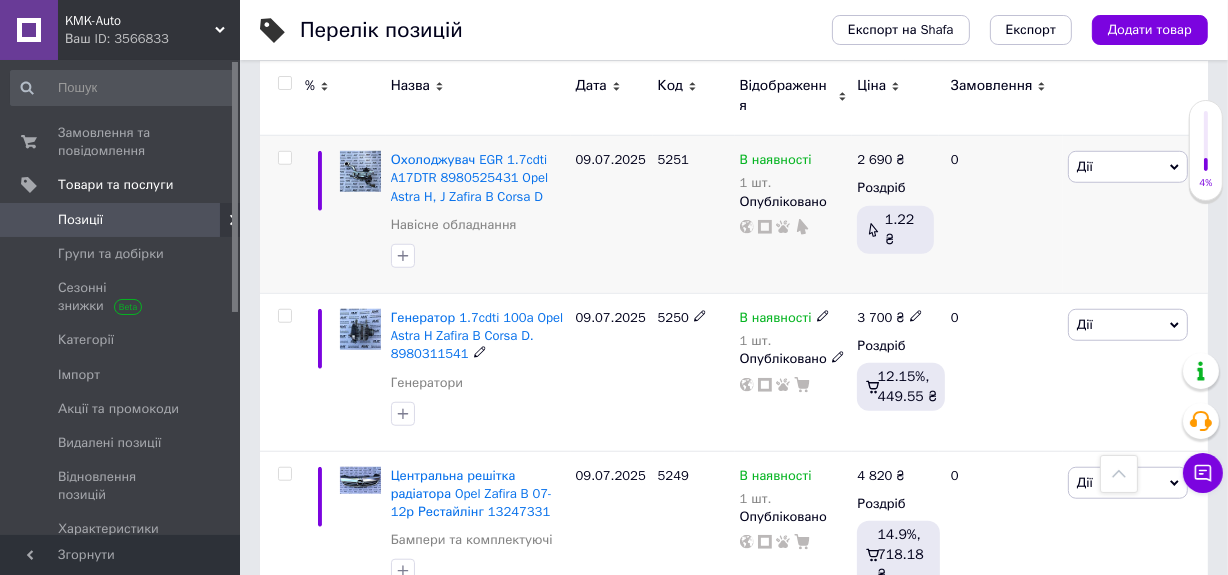 scroll, scrollTop: 1454, scrollLeft: 0, axis: vertical 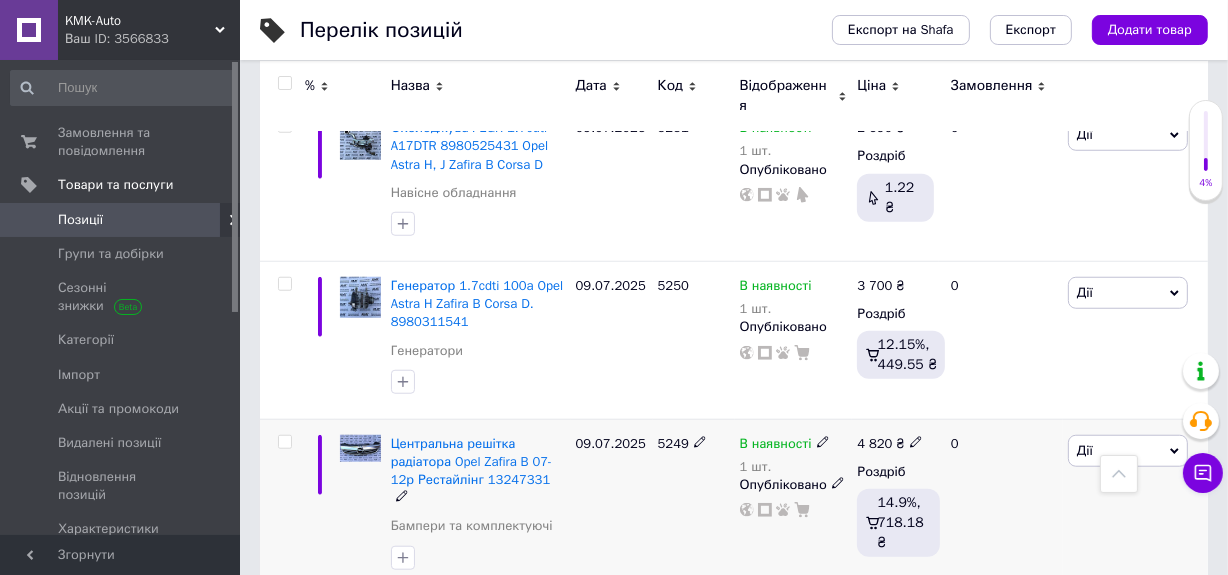 click 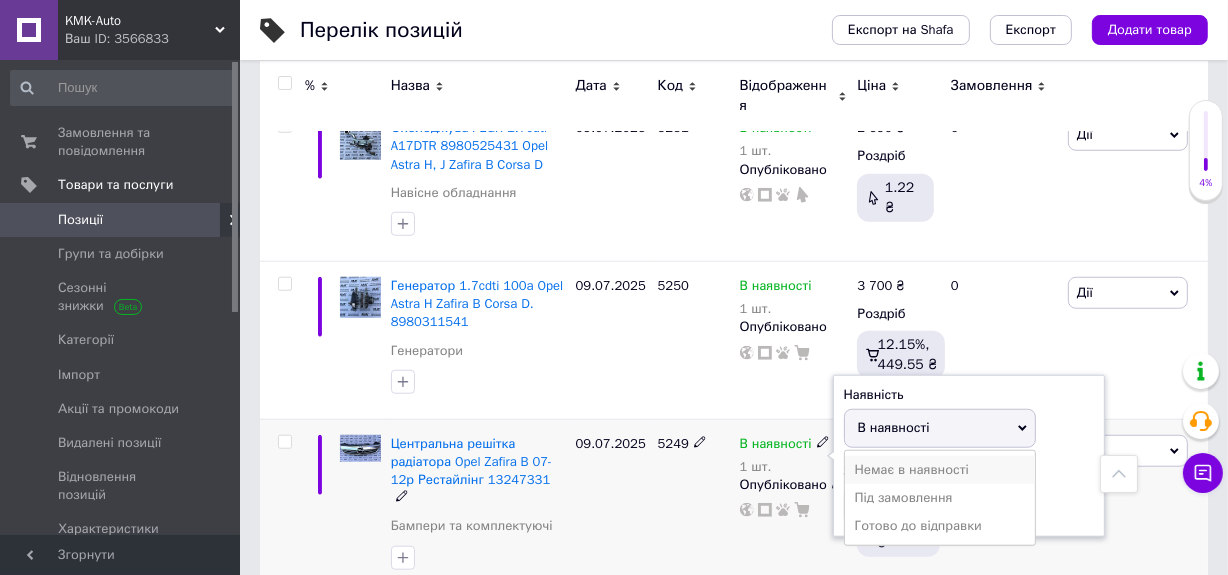 click on "Немає в наявності" at bounding box center [940, 470] 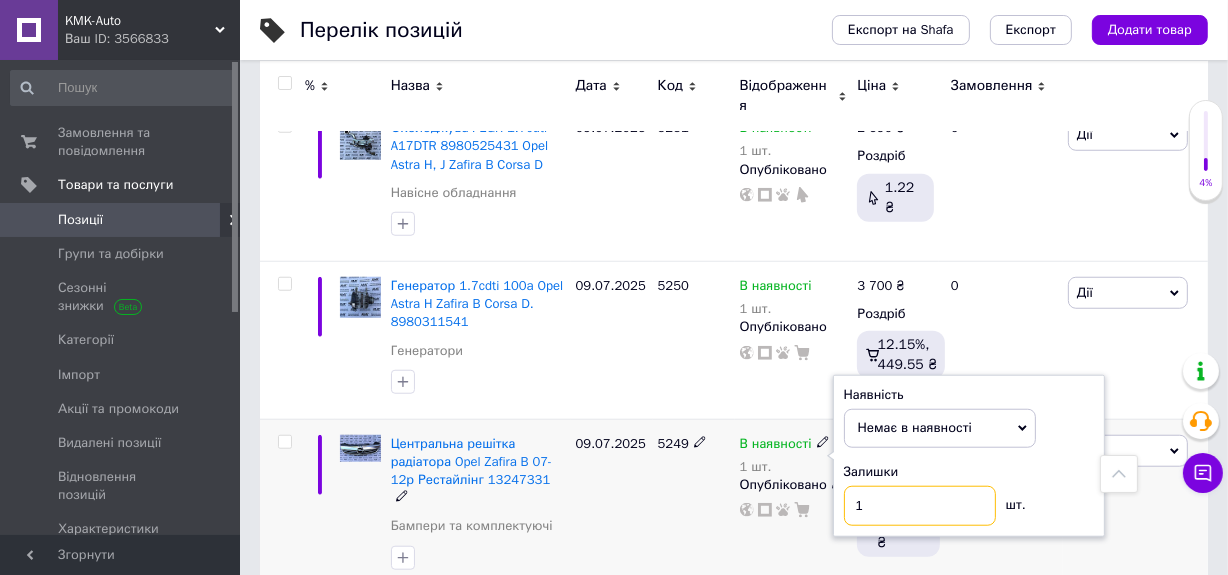 drag, startPoint x: 911, startPoint y: 479, endPoint x: 844, endPoint y: 489, distance: 67.74216 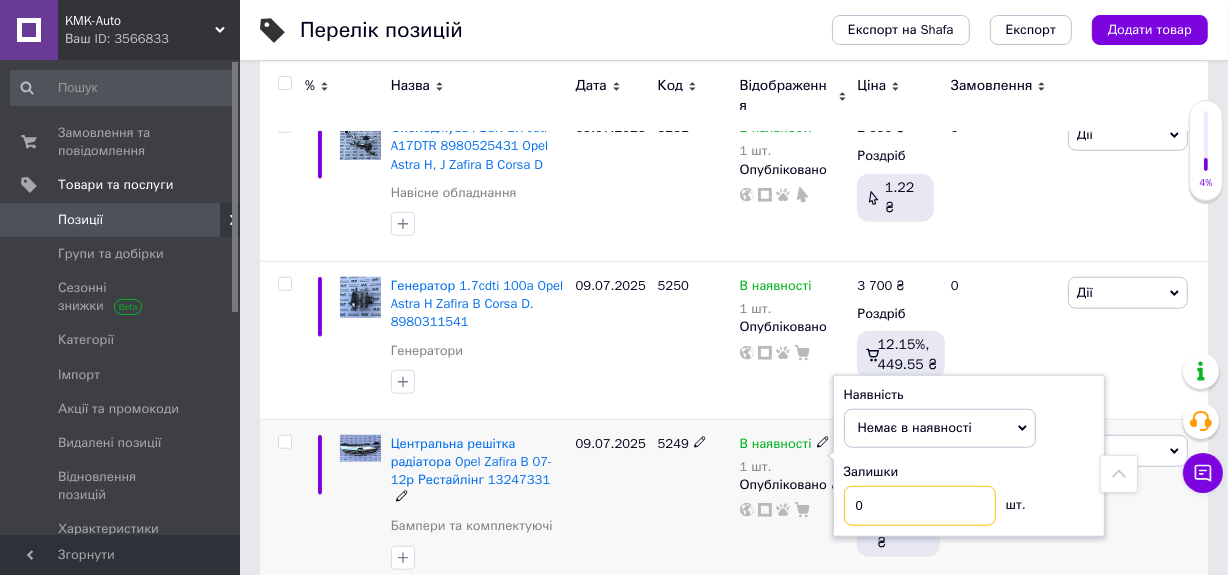 type on "0" 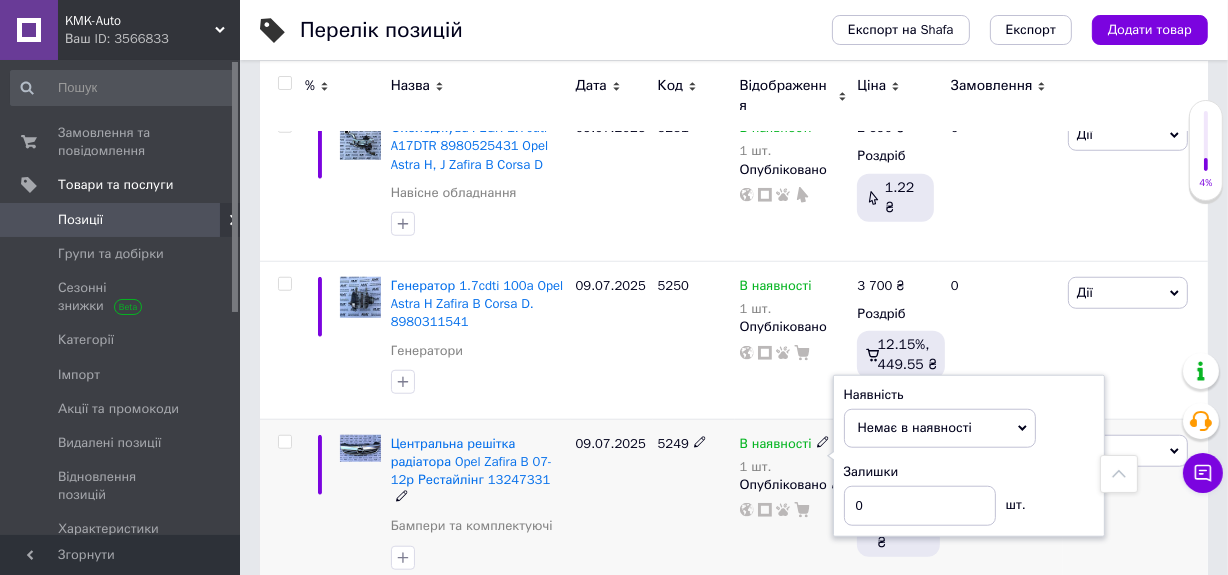 click on "5249" at bounding box center (694, 507) 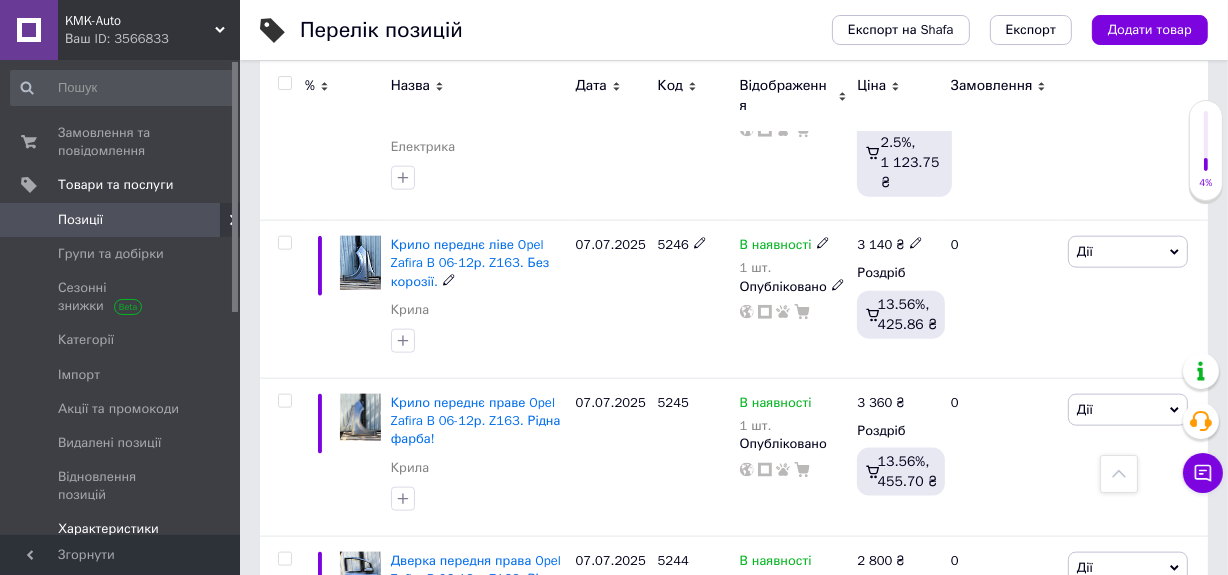 scroll, scrollTop: 2181, scrollLeft: 0, axis: vertical 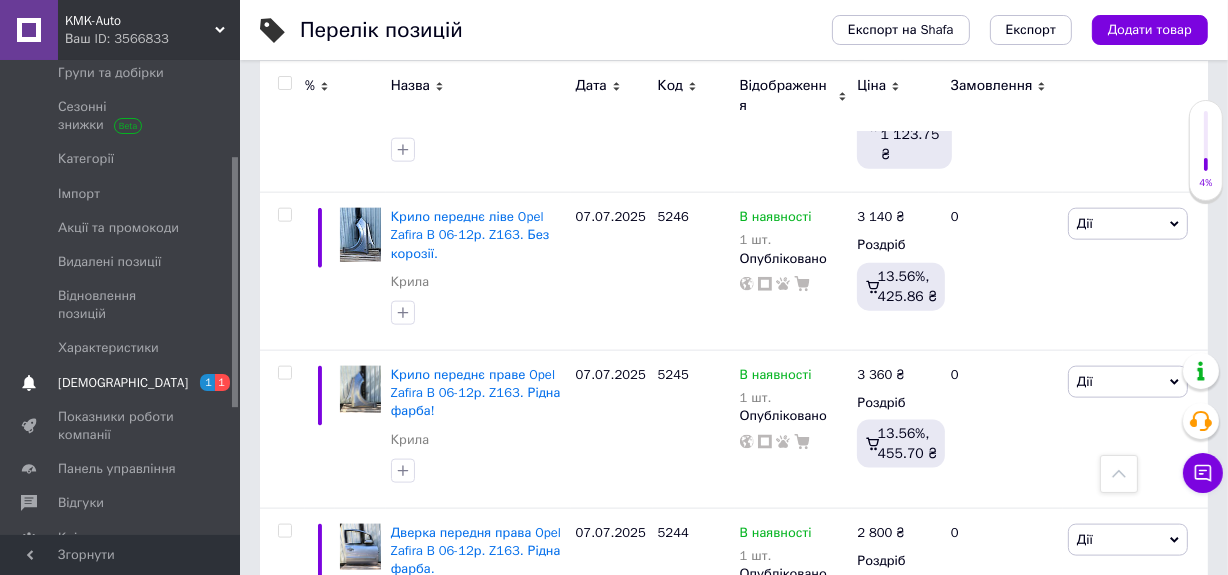 click on "[DEMOGRAPHIC_DATA]" at bounding box center (123, 383) 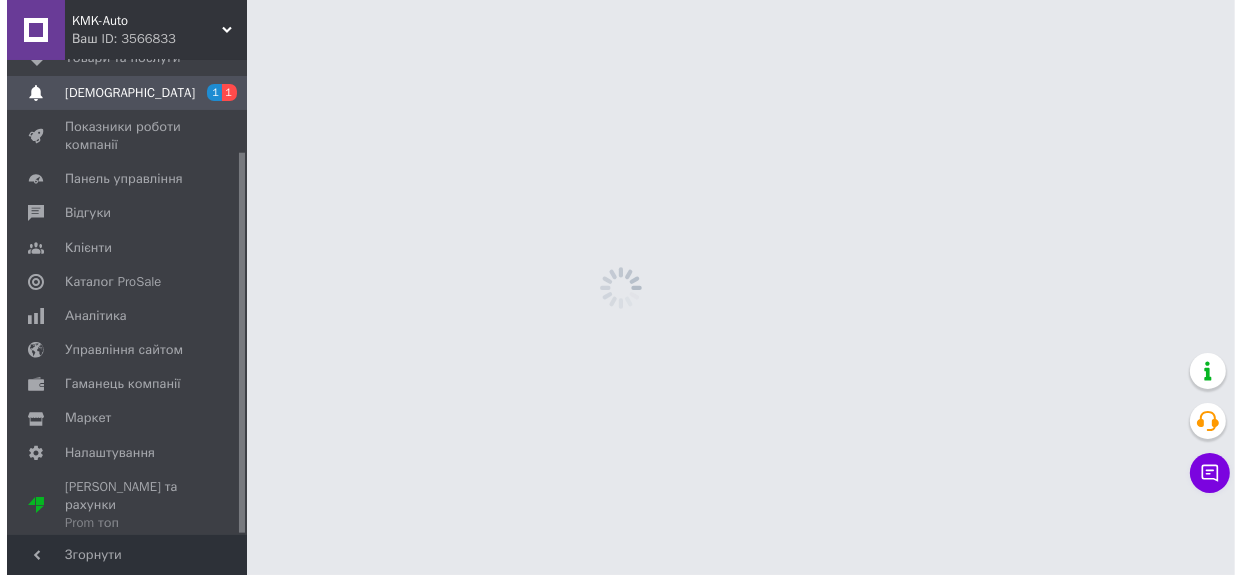 scroll, scrollTop: 0, scrollLeft: 0, axis: both 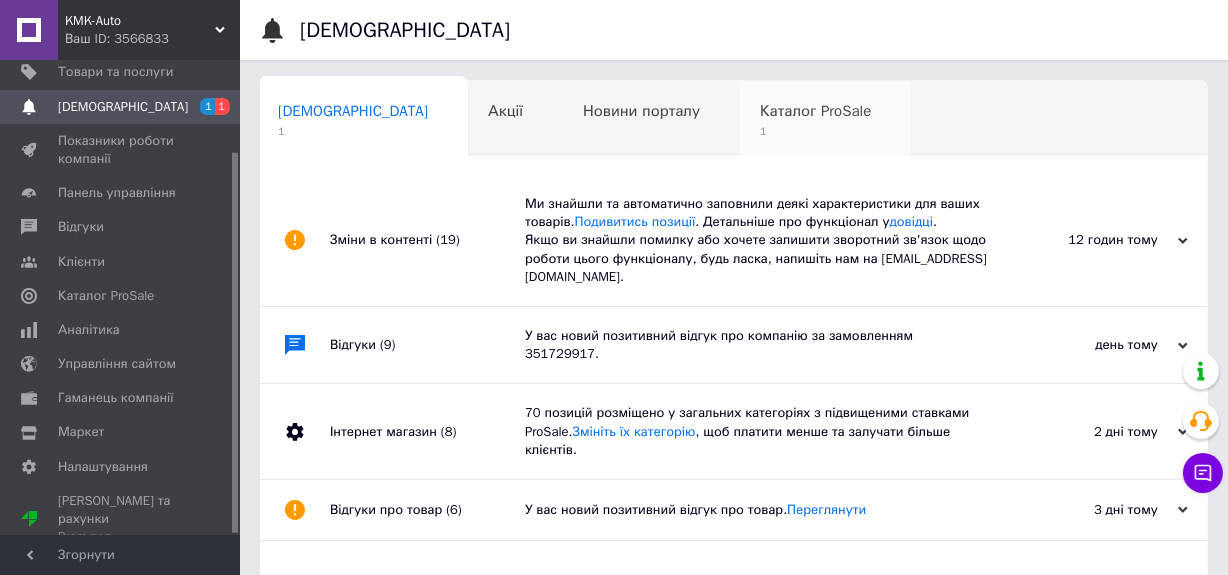 click on "Каталог ProSale 1" at bounding box center (825, 119) 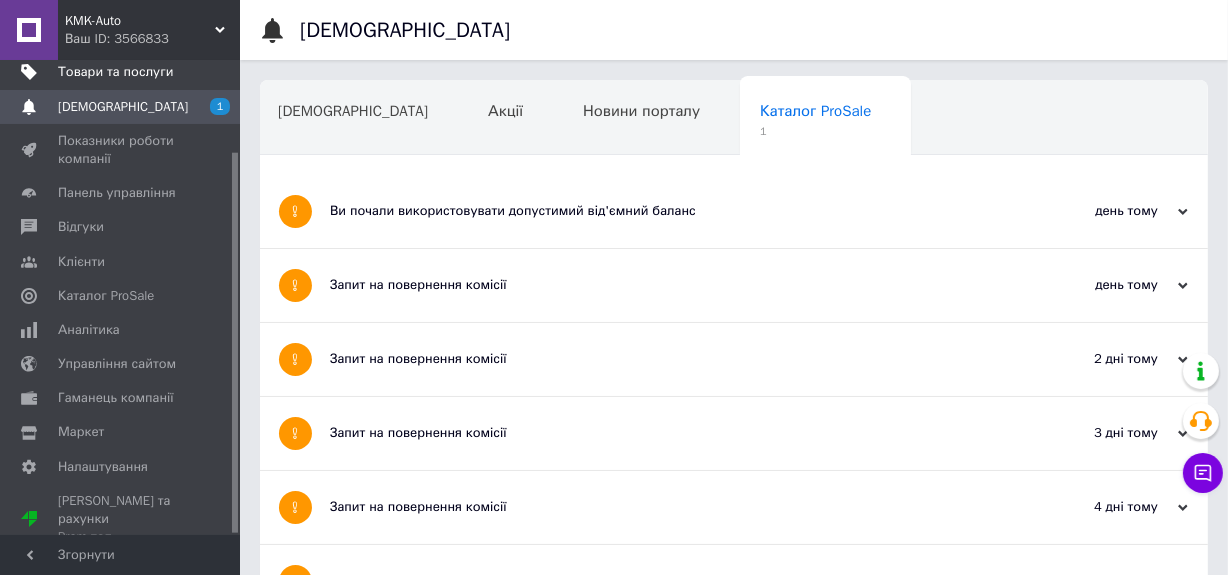 click on "Товари та послуги" at bounding box center [115, 72] 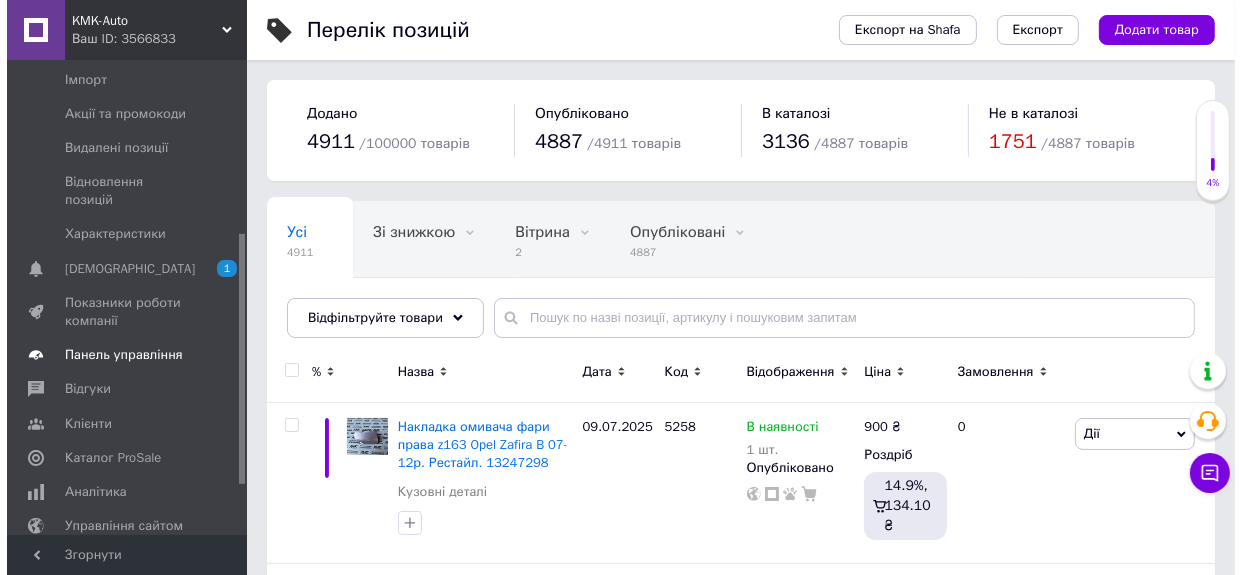 scroll, scrollTop: 386, scrollLeft: 0, axis: vertical 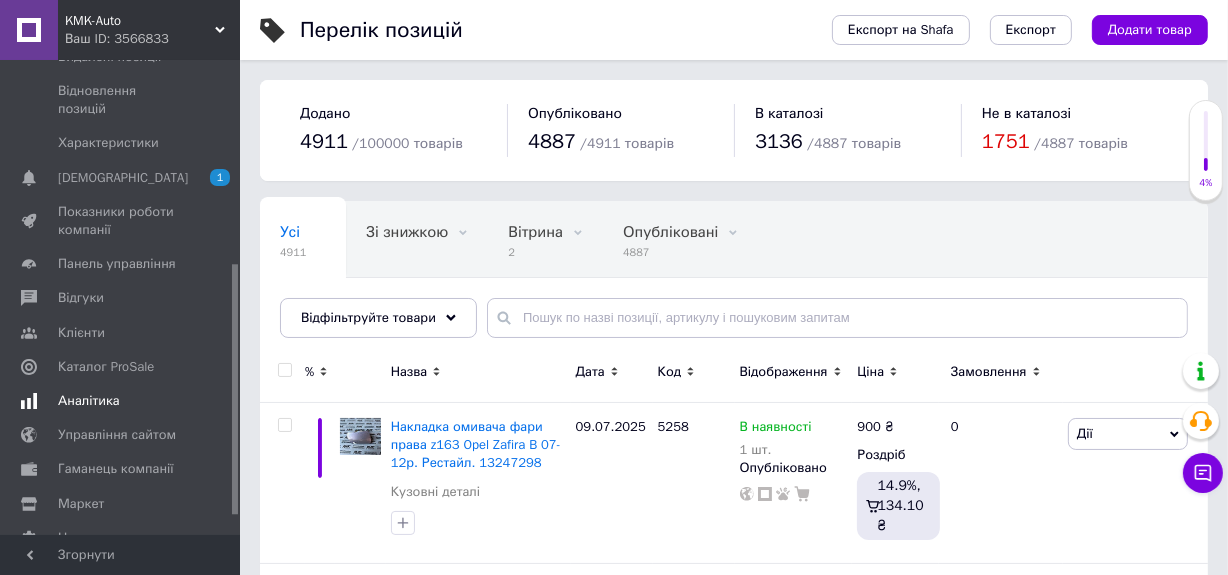 click on "Аналітика" at bounding box center [89, 401] 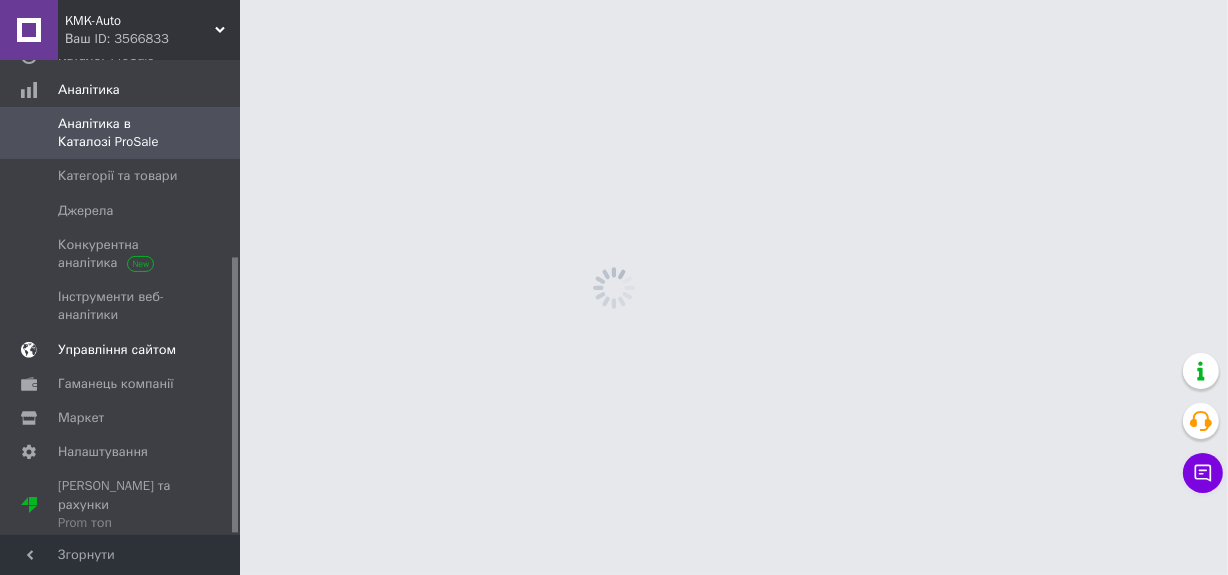 scroll, scrollTop: 339, scrollLeft: 0, axis: vertical 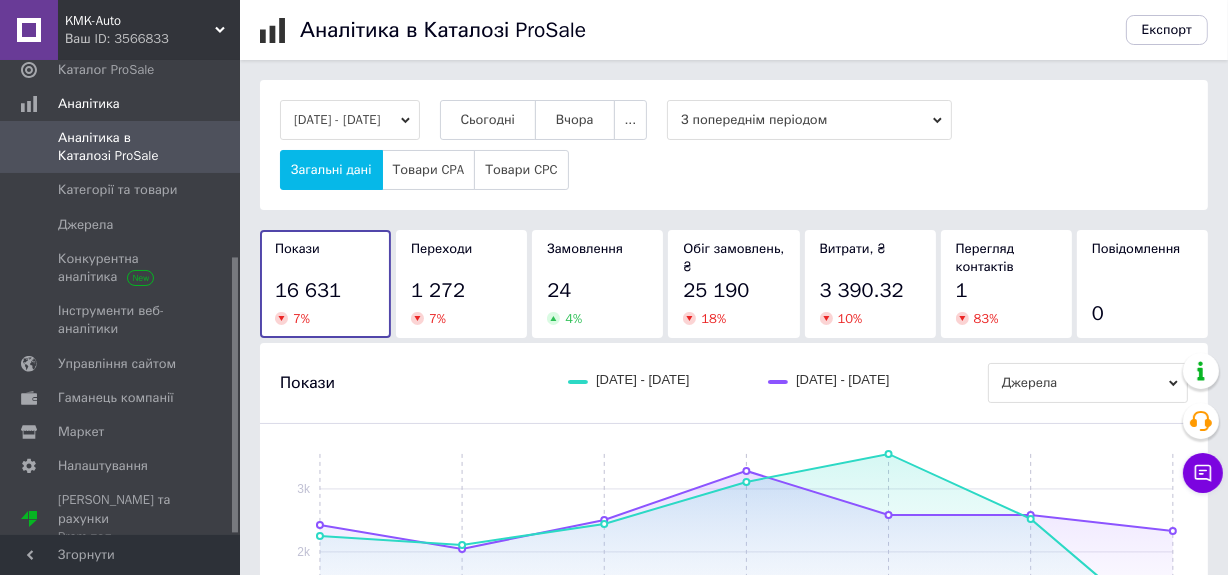 click 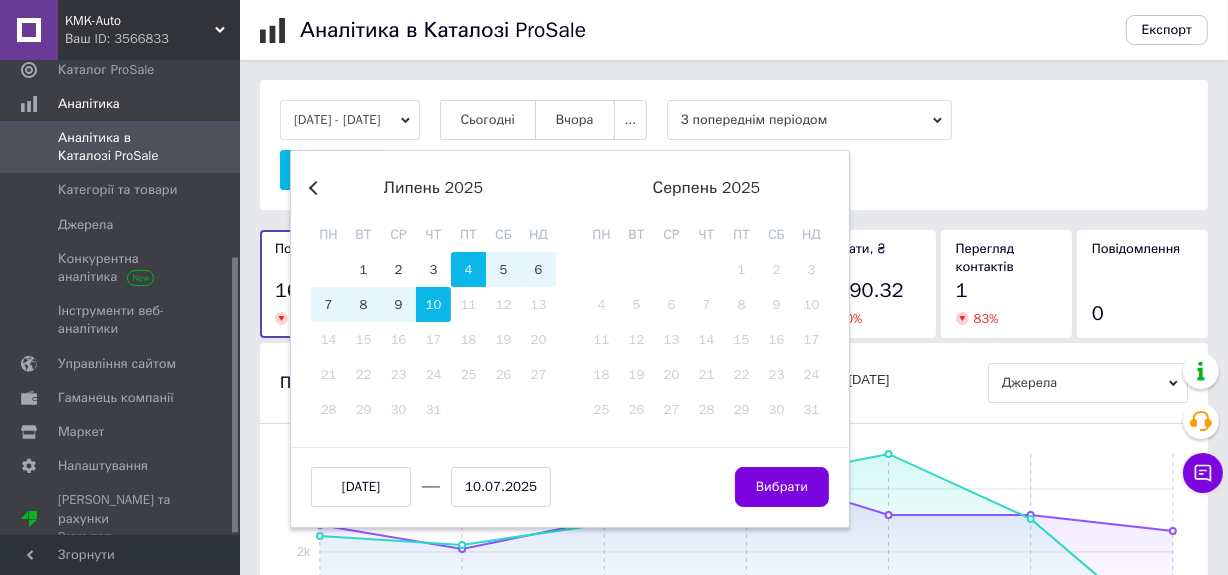 click on "30 1 2 3 4 5 6" at bounding box center [433, 269] 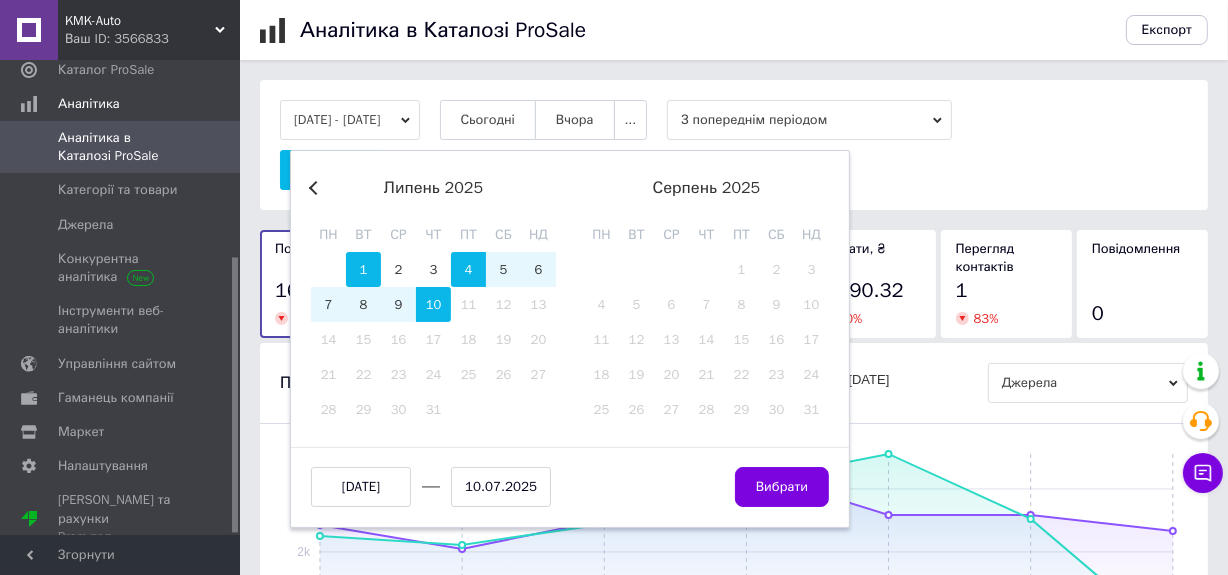 click on "1" at bounding box center (363, 269) 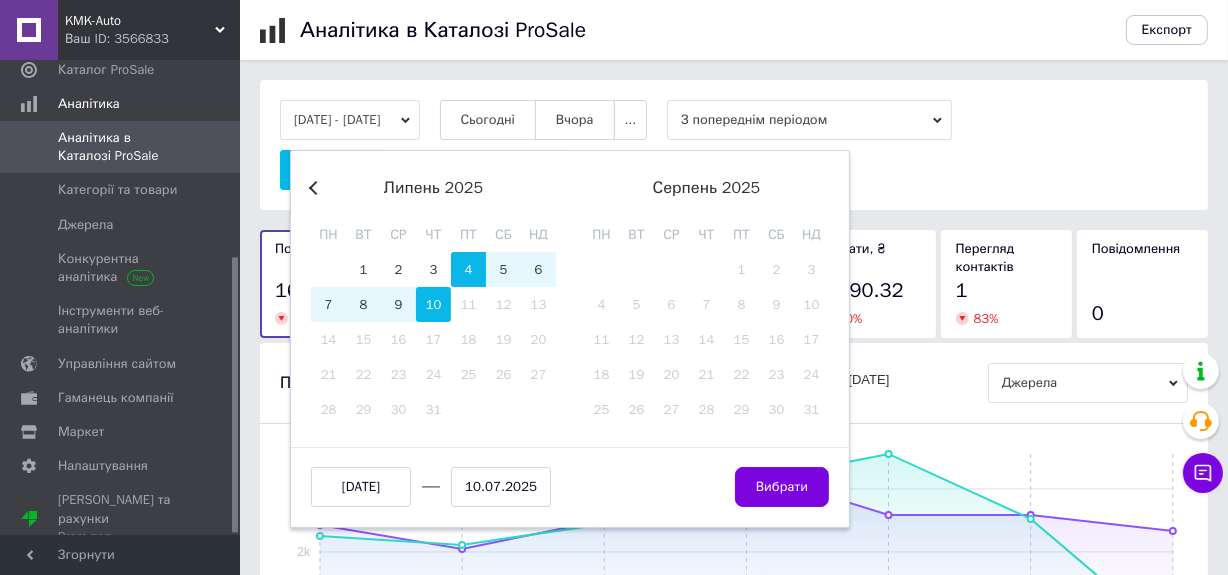 type on "01.07.2025" 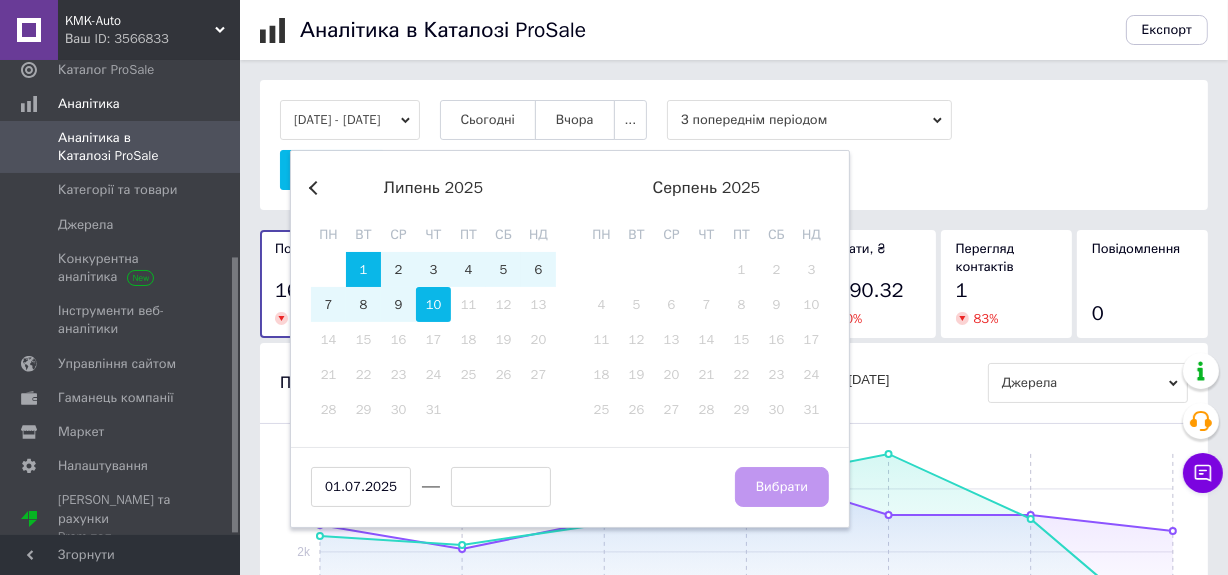 click on "10" at bounding box center (433, 304) 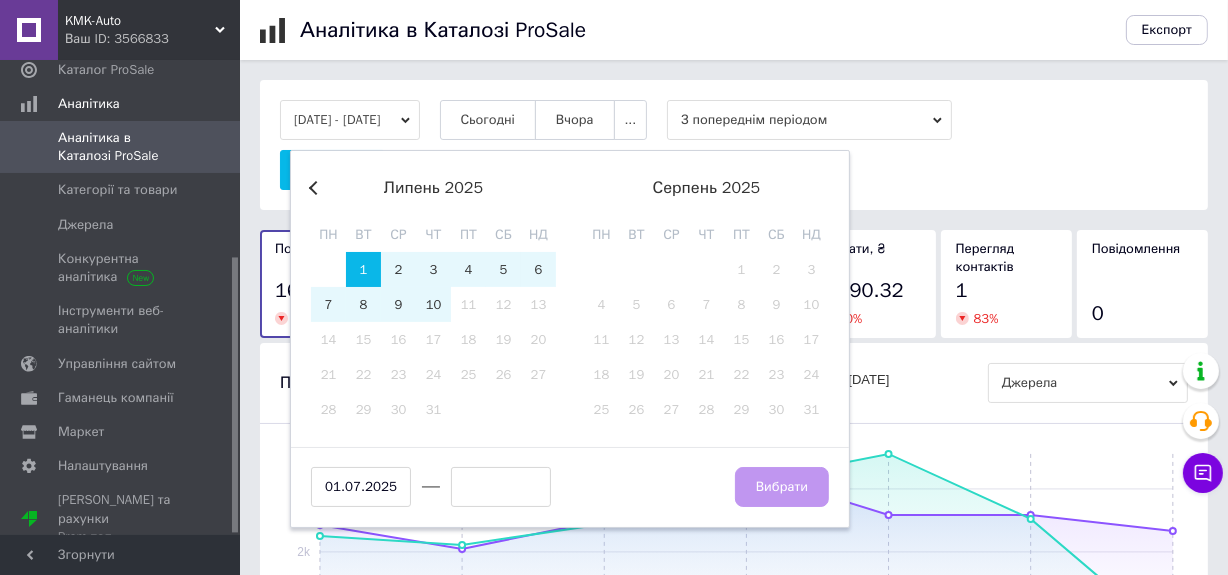type on "10.07.2025" 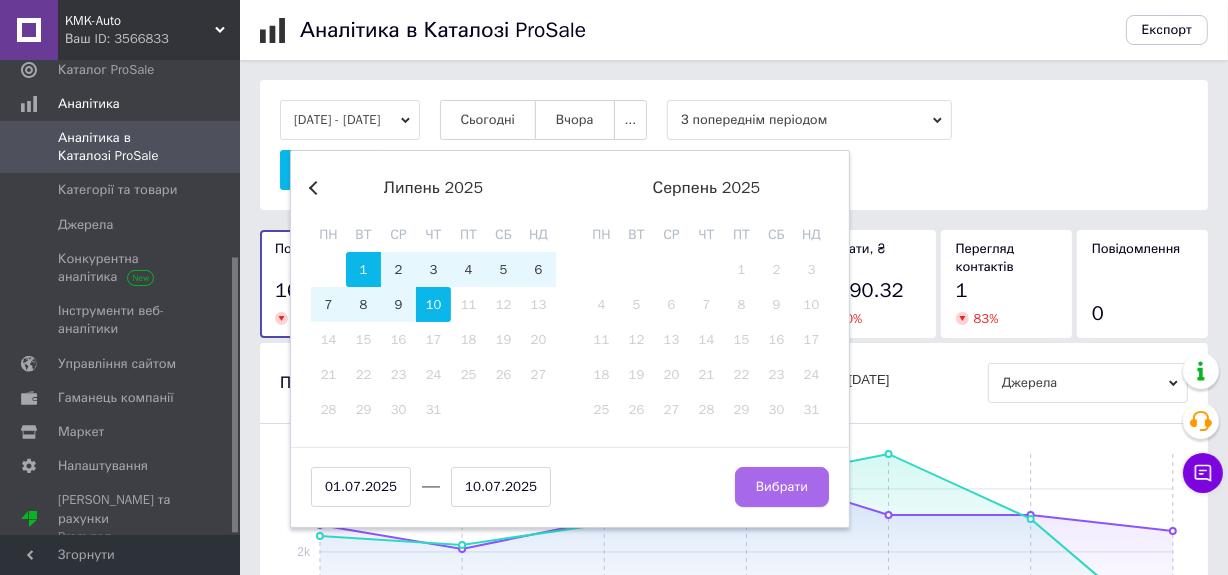 click on "Вибрати" at bounding box center (782, 487) 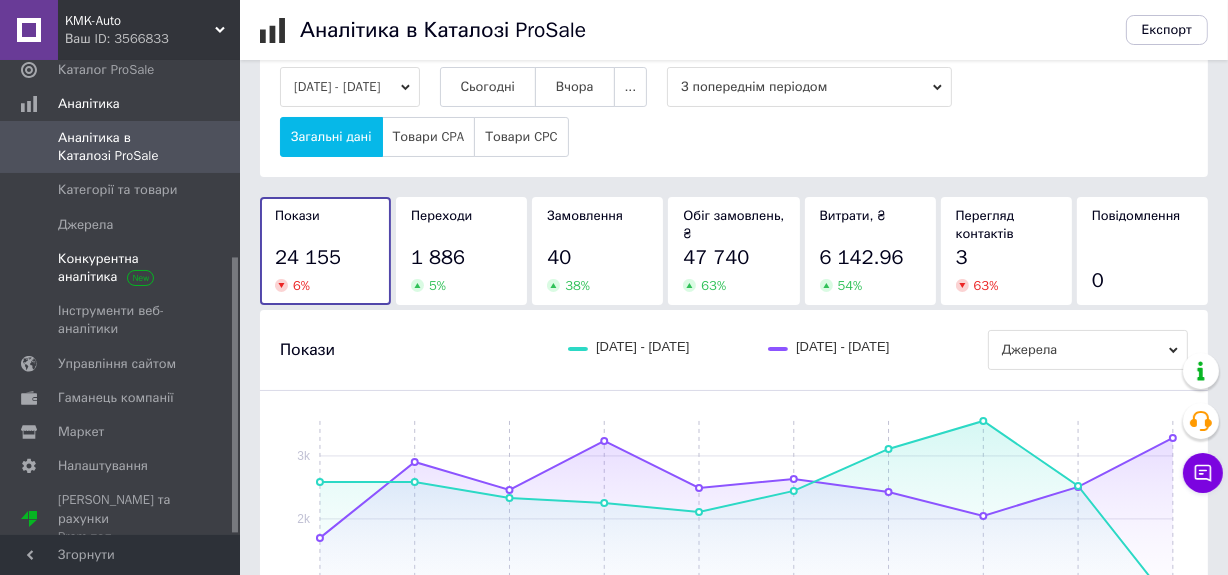 scroll, scrollTop: 90, scrollLeft: 0, axis: vertical 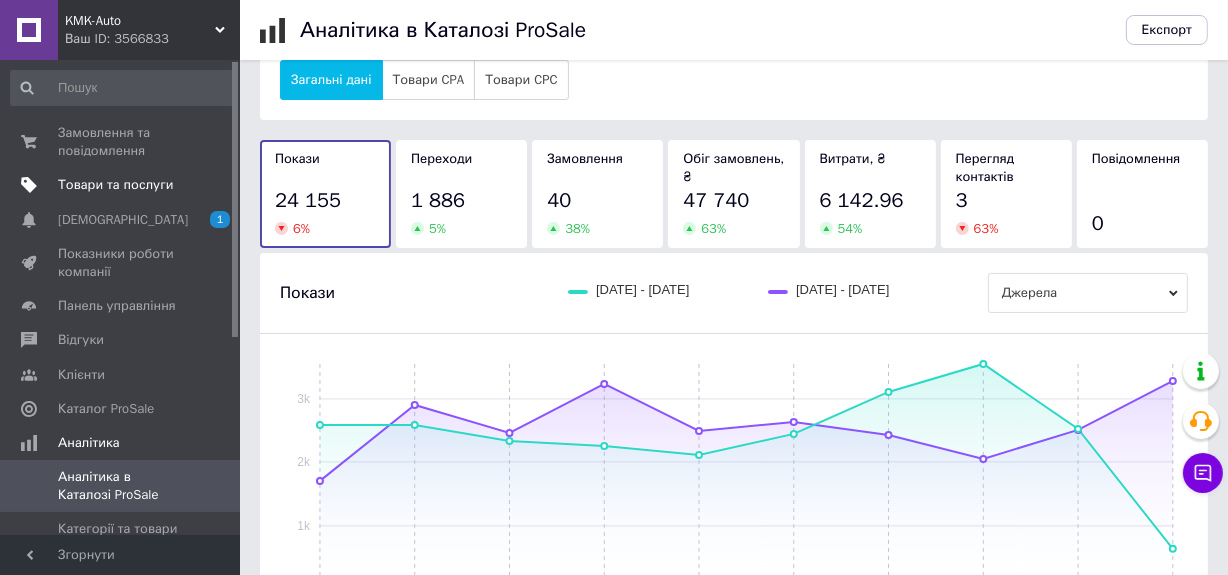 click on "Товари та послуги" at bounding box center [115, 185] 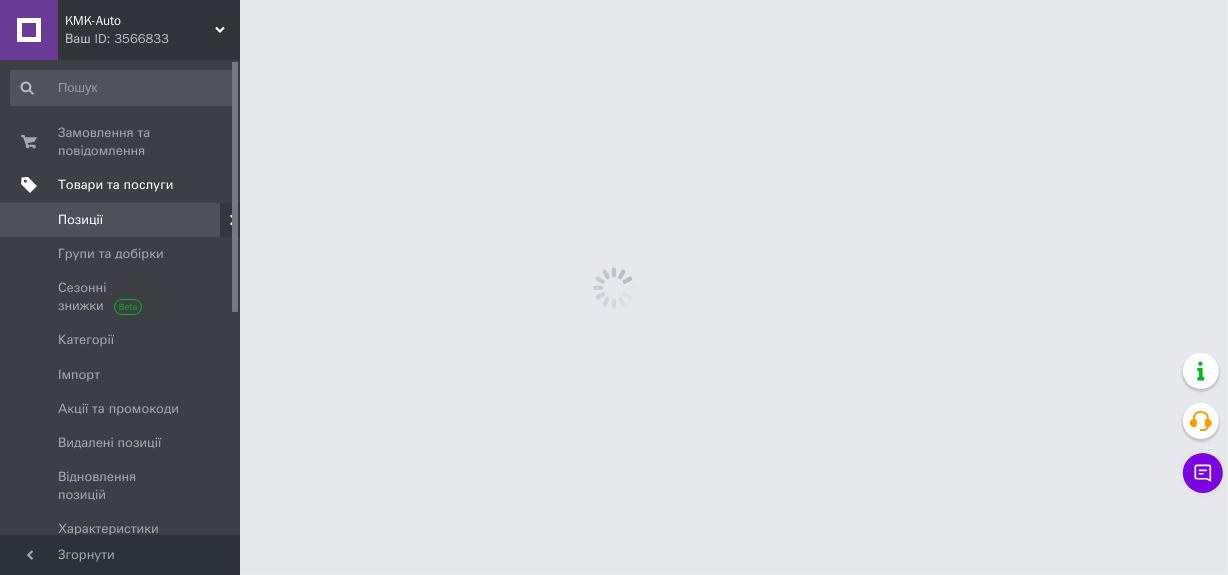 scroll, scrollTop: 0, scrollLeft: 0, axis: both 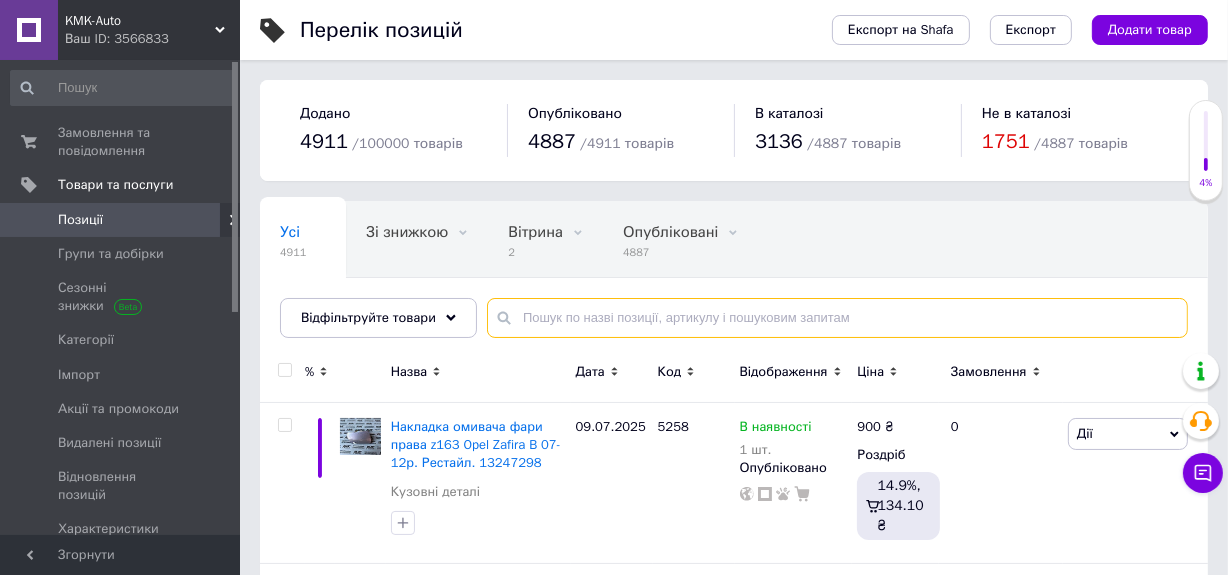 click at bounding box center [837, 318] 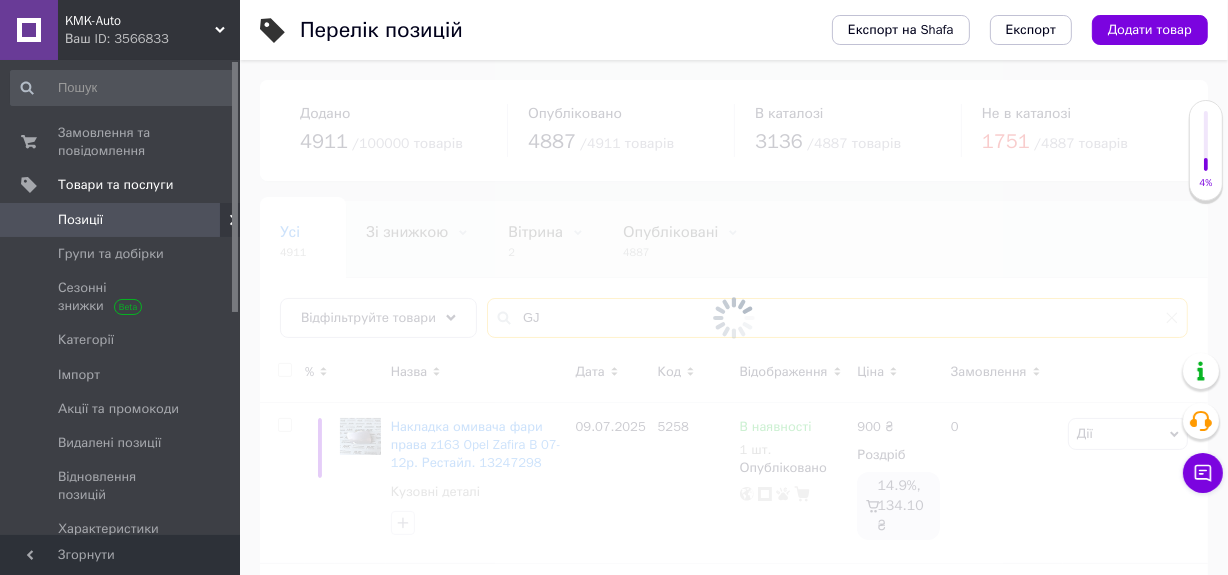 type on "G" 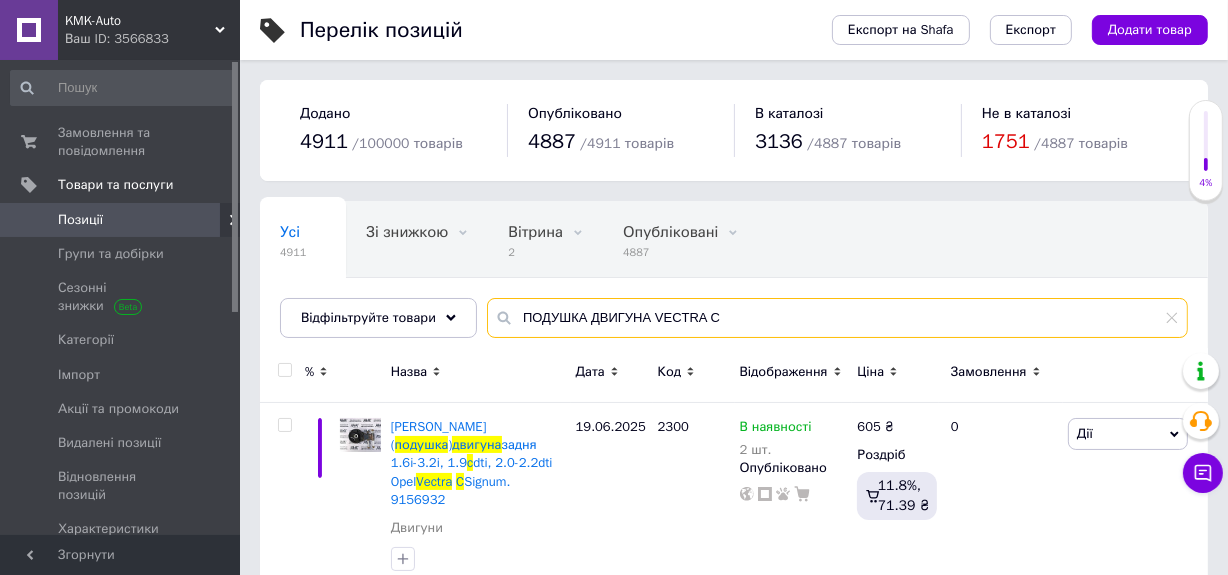 scroll, scrollTop: 21, scrollLeft: 0, axis: vertical 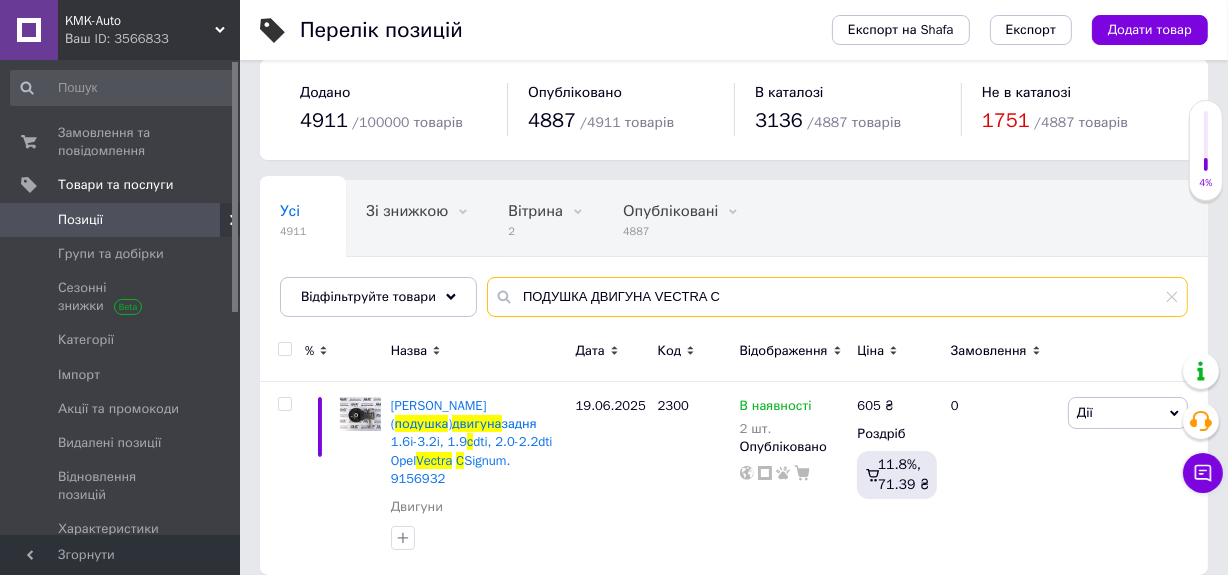 type on "ПОДУШКА ДВИГУНА VECTRA C" 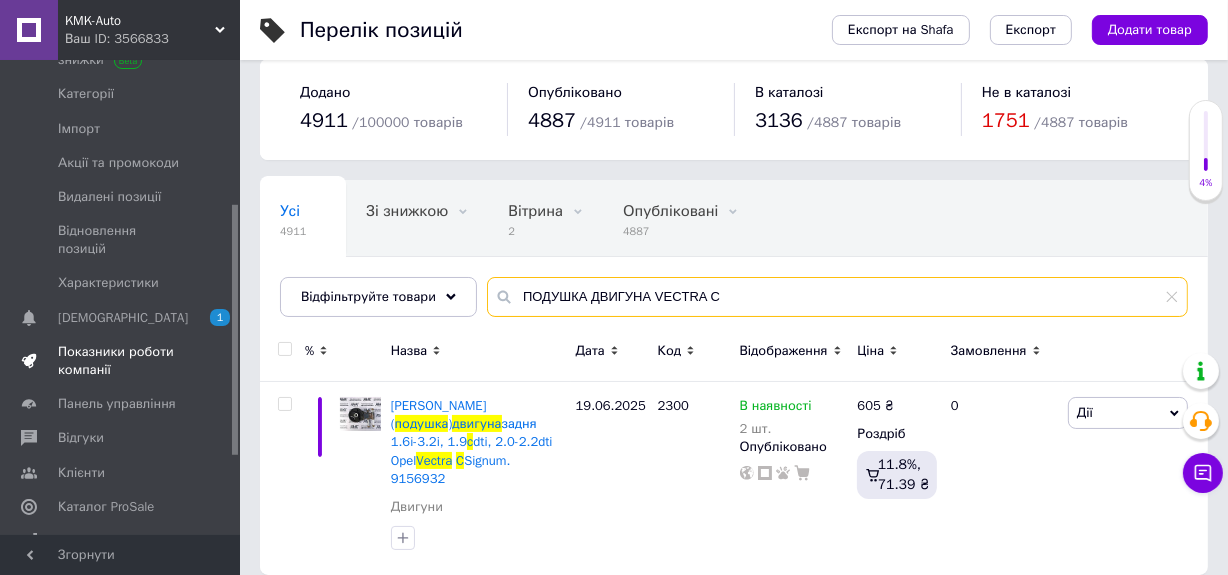 scroll, scrollTop: 272, scrollLeft: 0, axis: vertical 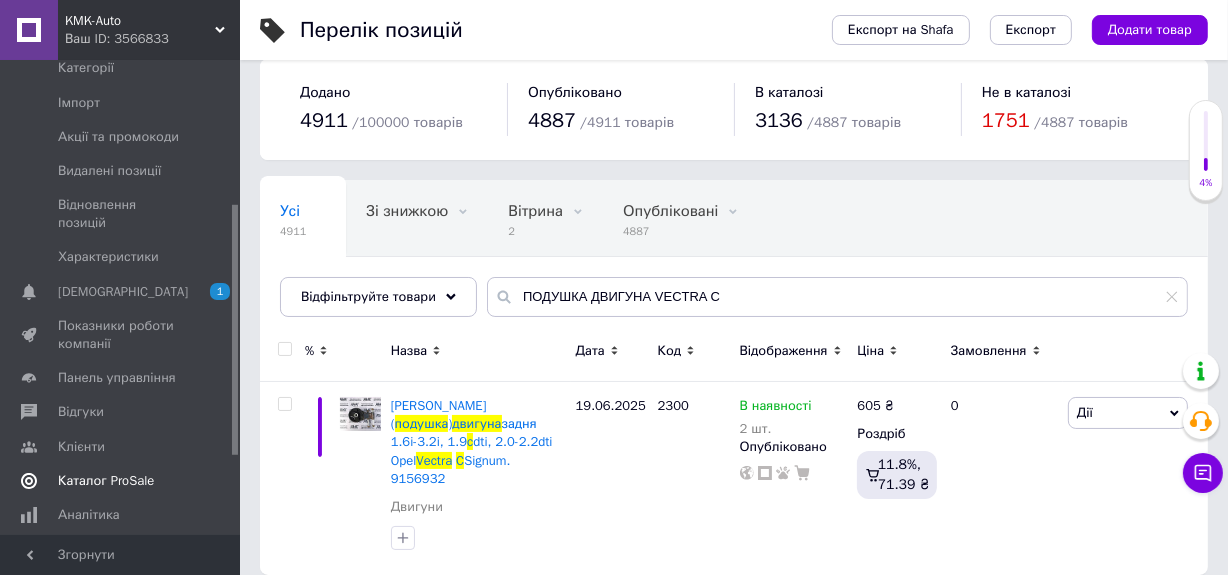 click on "Каталог ProSale" at bounding box center [106, 481] 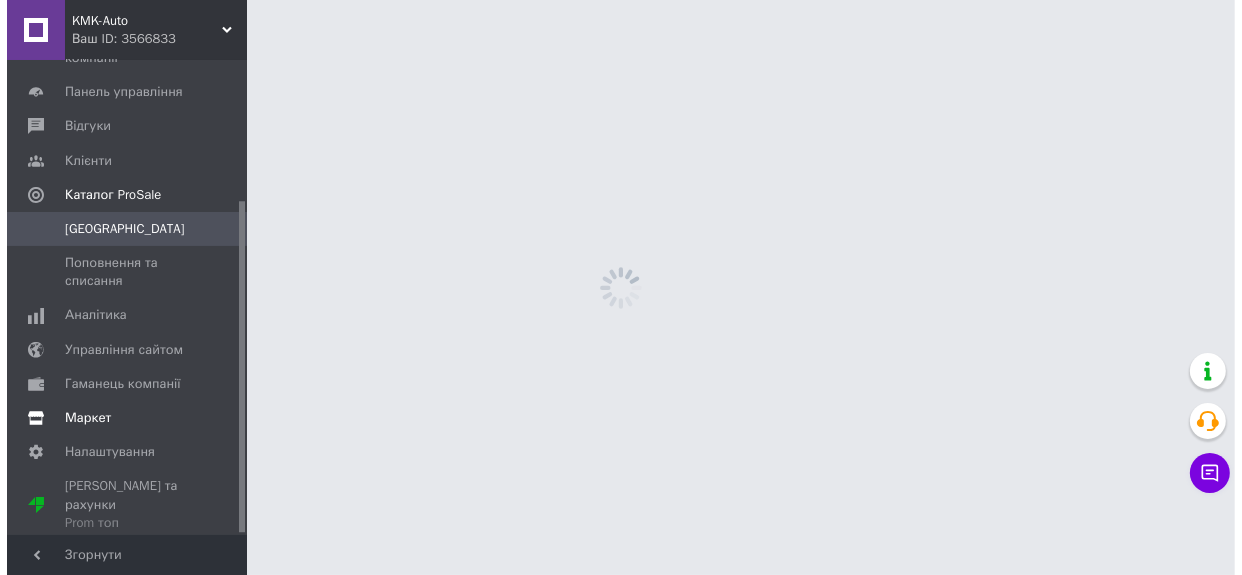 scroll, scrollTop: 0, scrollLeft: 0, axis: both 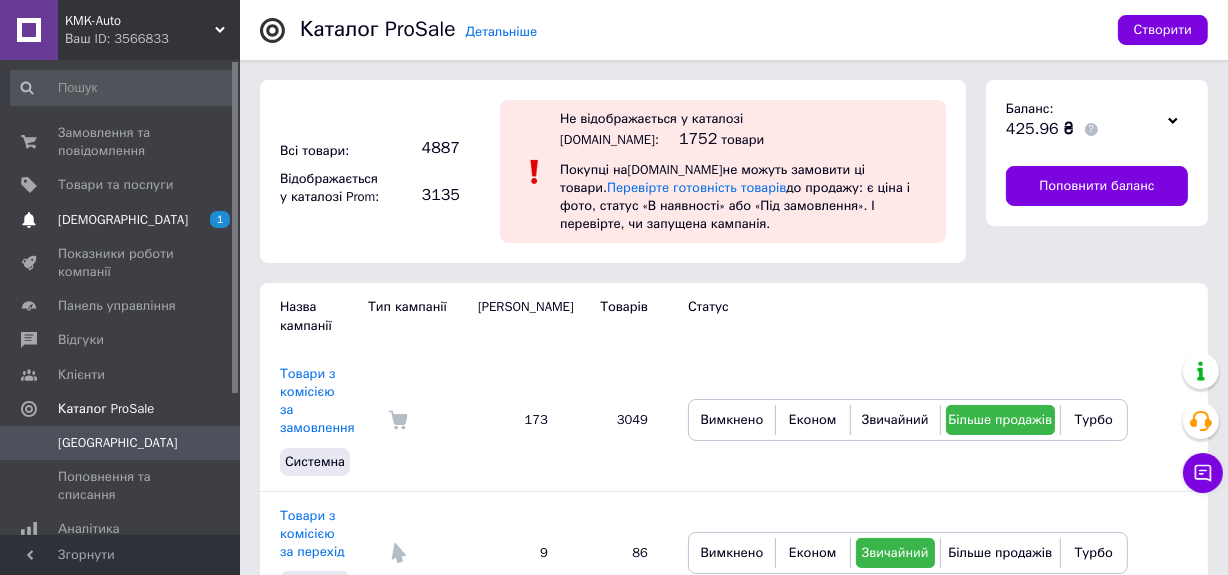 click on "[DEMOGRAPHIC_DATA]" at bounding box center (123, 220) 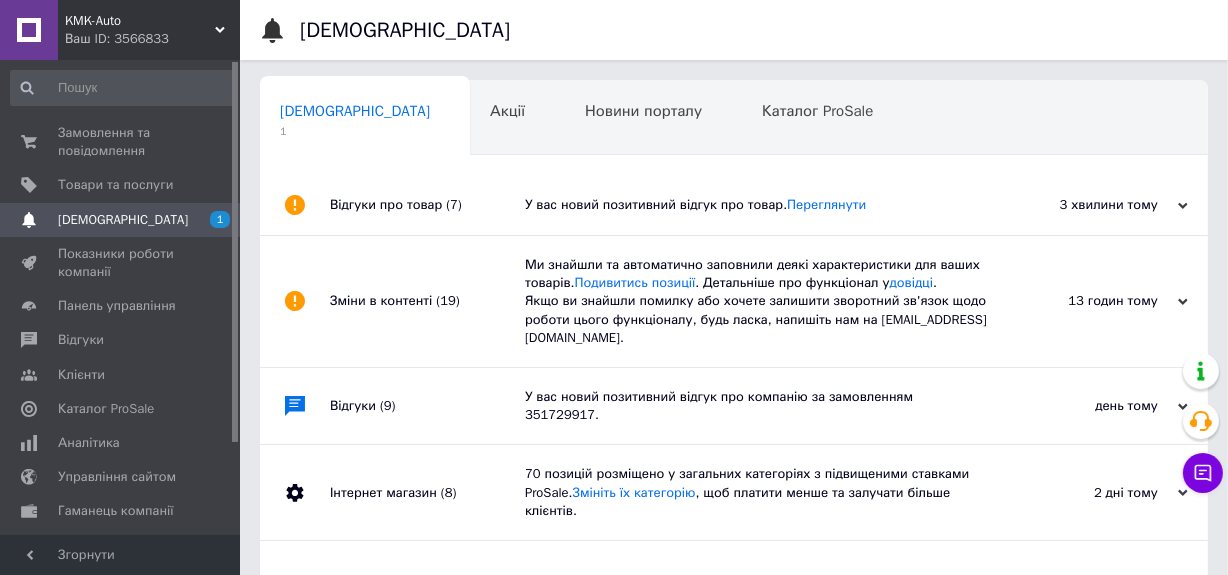 scroll, scrollTop: 0, scrollLeft: 2, axis: horizontal 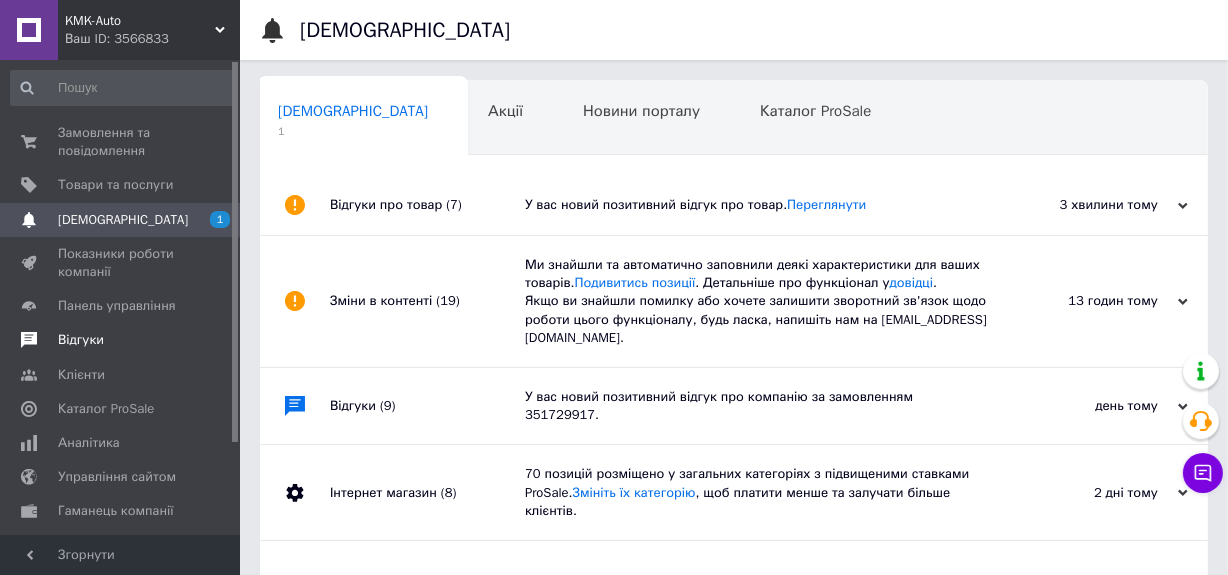 click on "Відгуки" at bounding box center (81, 340) 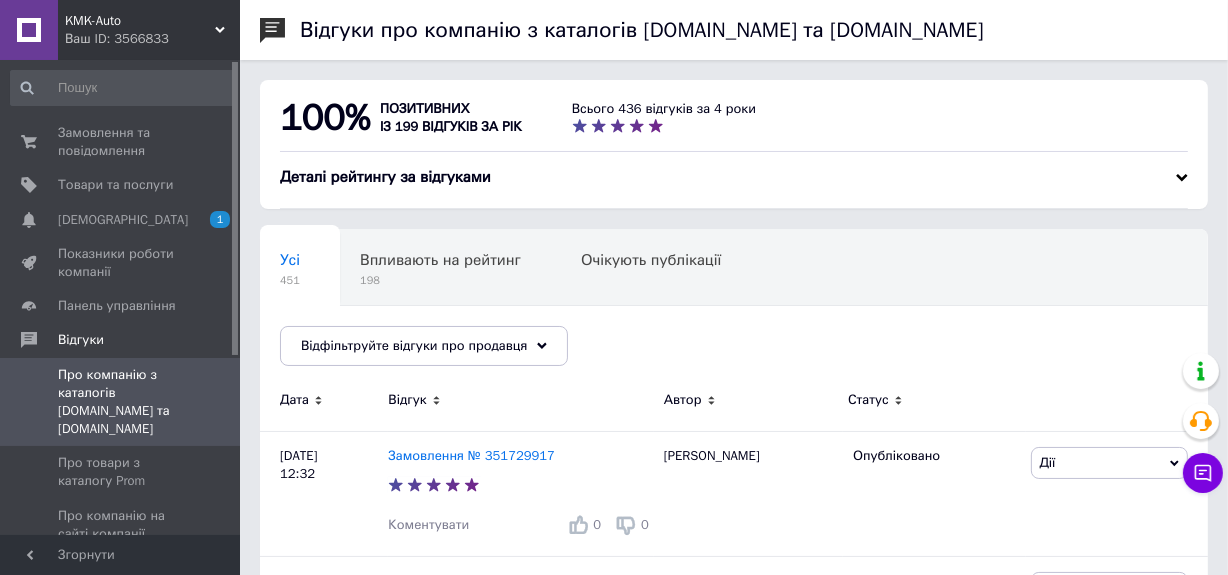 scroll, scrollTop: 90, scrollLeft: 0, axis: vertical 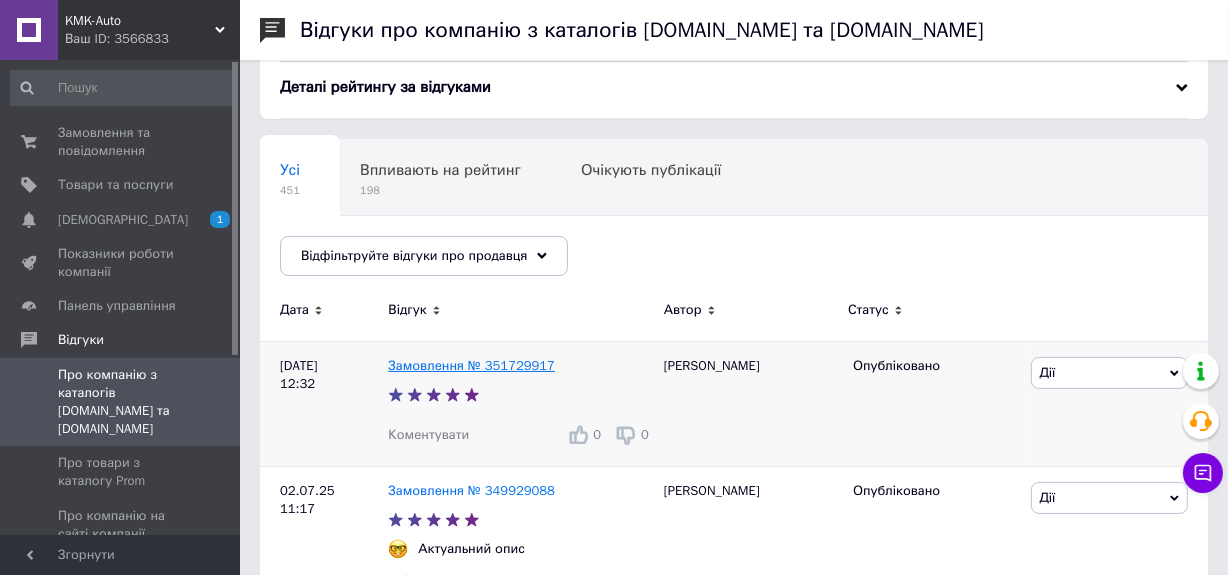 click on "Замовлення № 351729917" at bounding box center [471, 365] 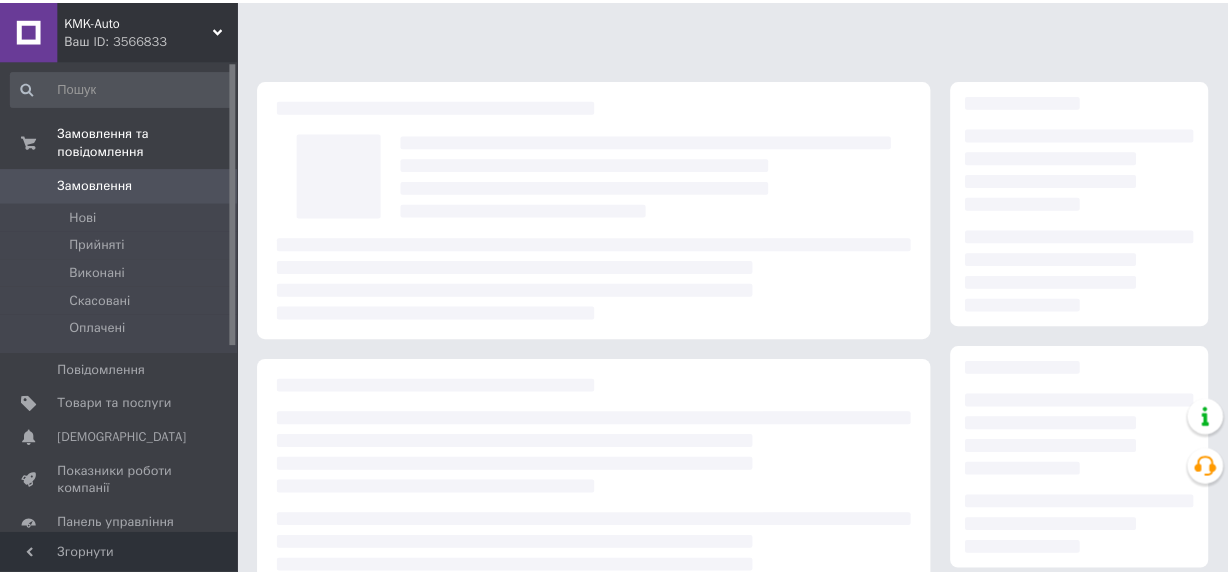 scroll, scrollTop: 0, scrollLeft: 0, axis: both 